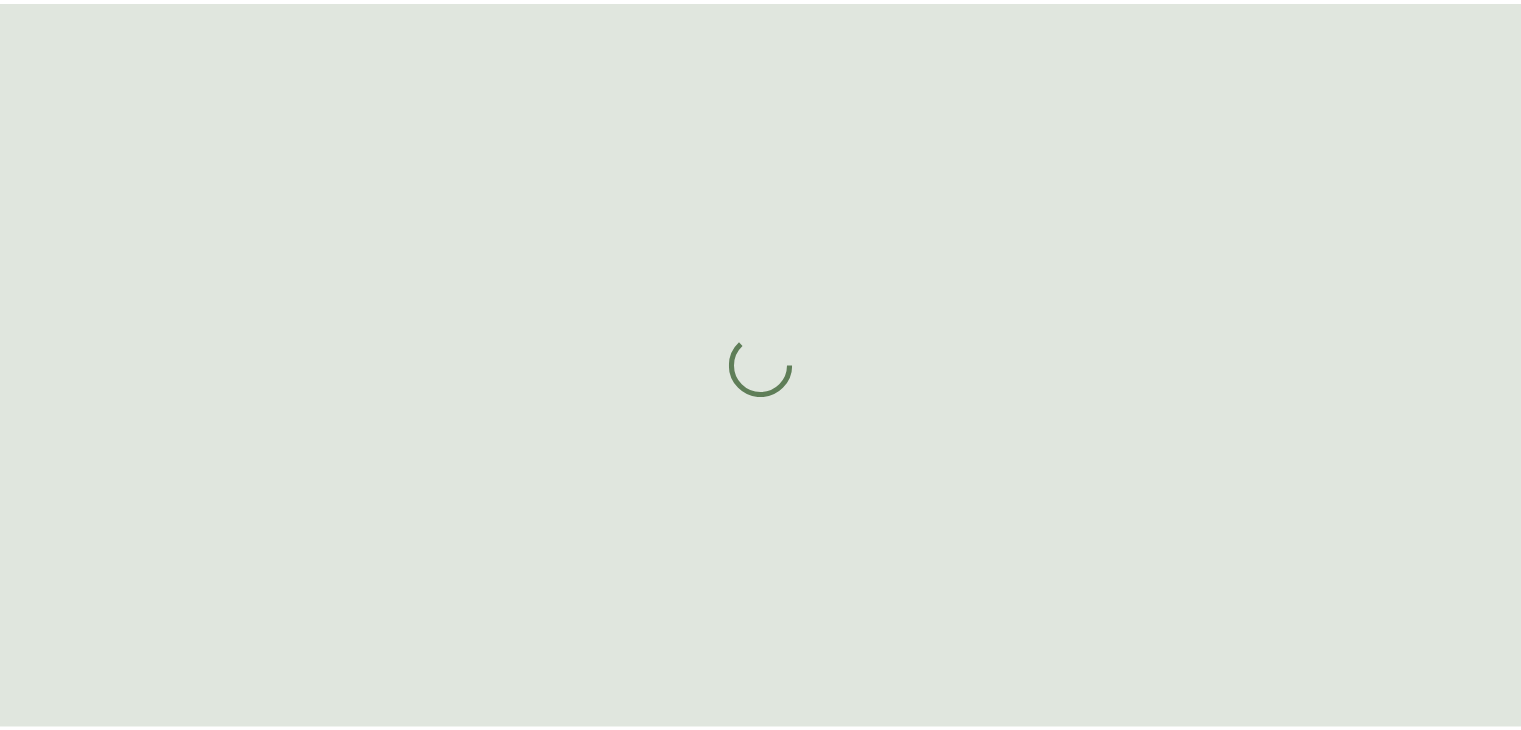scroll, scrollTop: 0, scrollLeft: 0, axis: both 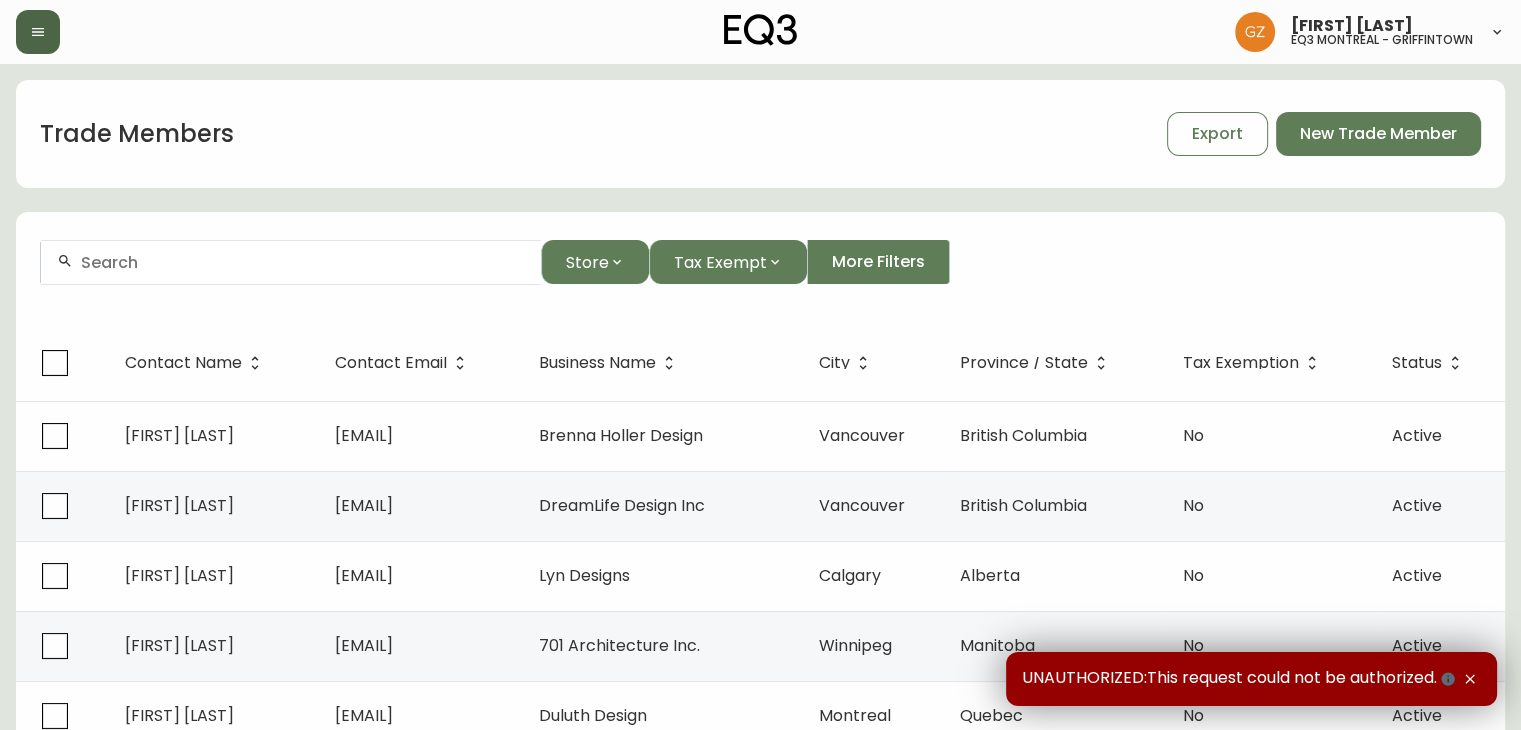 click at bounding box center (38, 32) 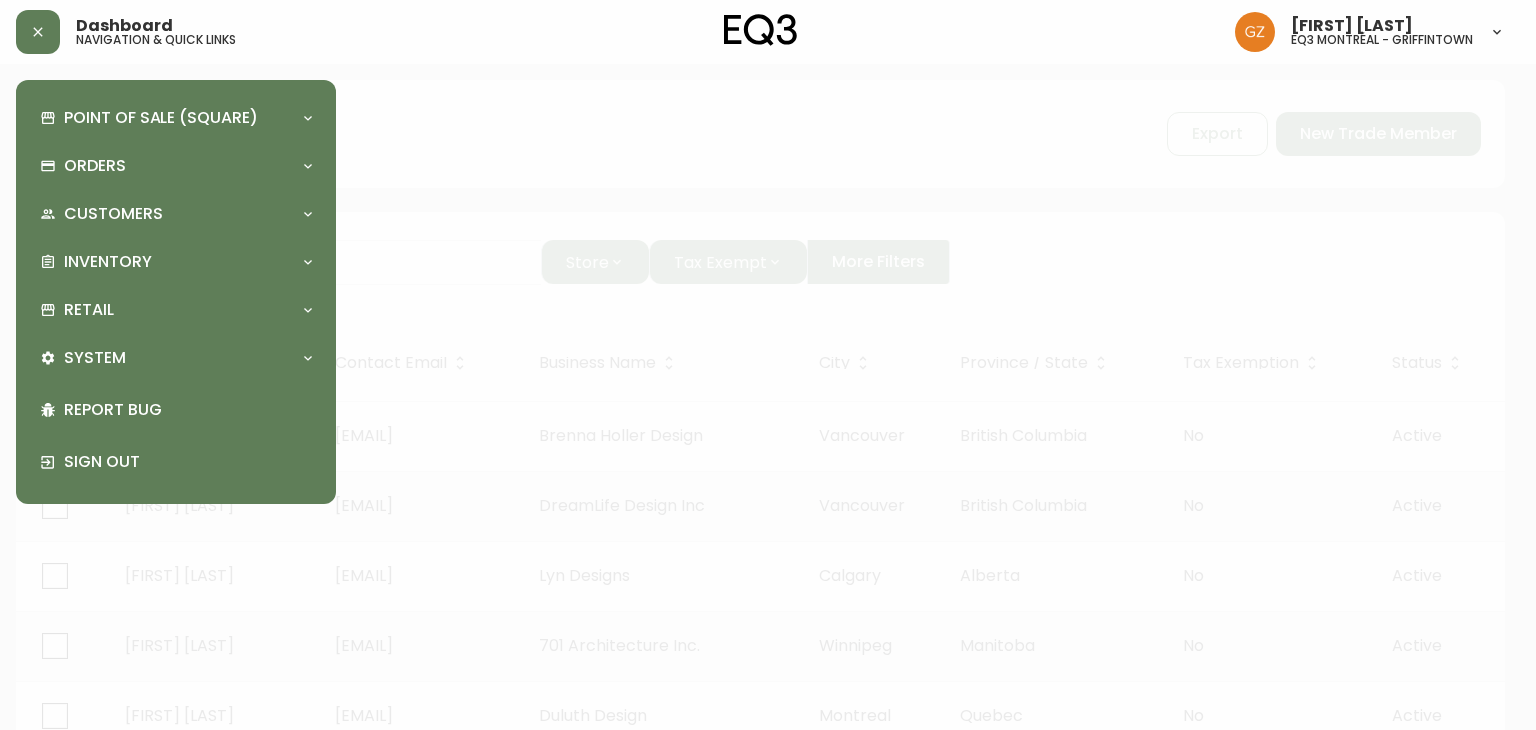 click on "Point of Sale (Square) Payments Virtual Terminal Transactions Search Terminals Reporting Orders Order Search Kona Kart Swatch Requests Customers Customer Search Inventory Import Stock Status Retail Price Tags Locations Regions Trade Members System Shipping Partners Rates Lead Time Management Report Bug Sign Out" at bounding box center (176, 292) 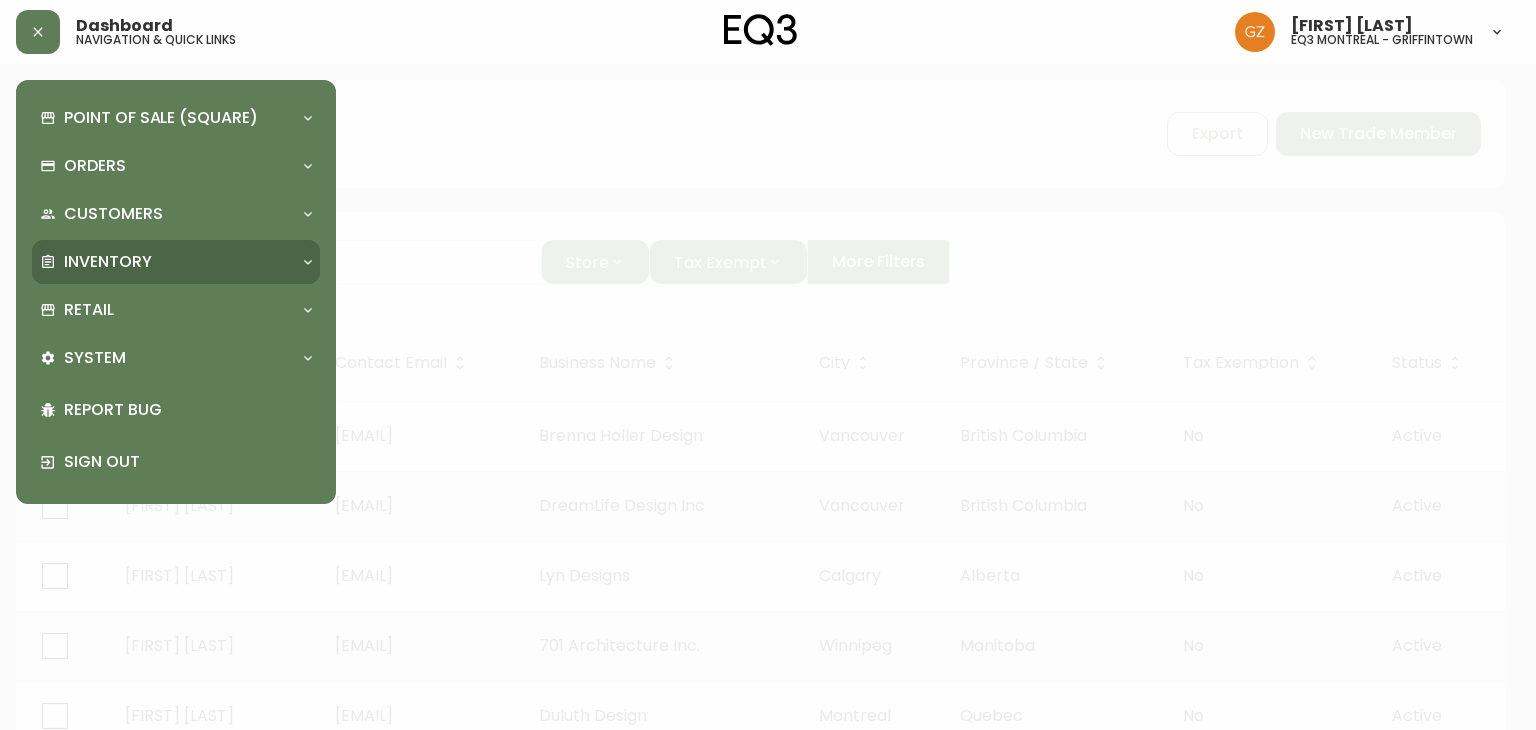 click on "Inventory" at bounding box center (108, 262) 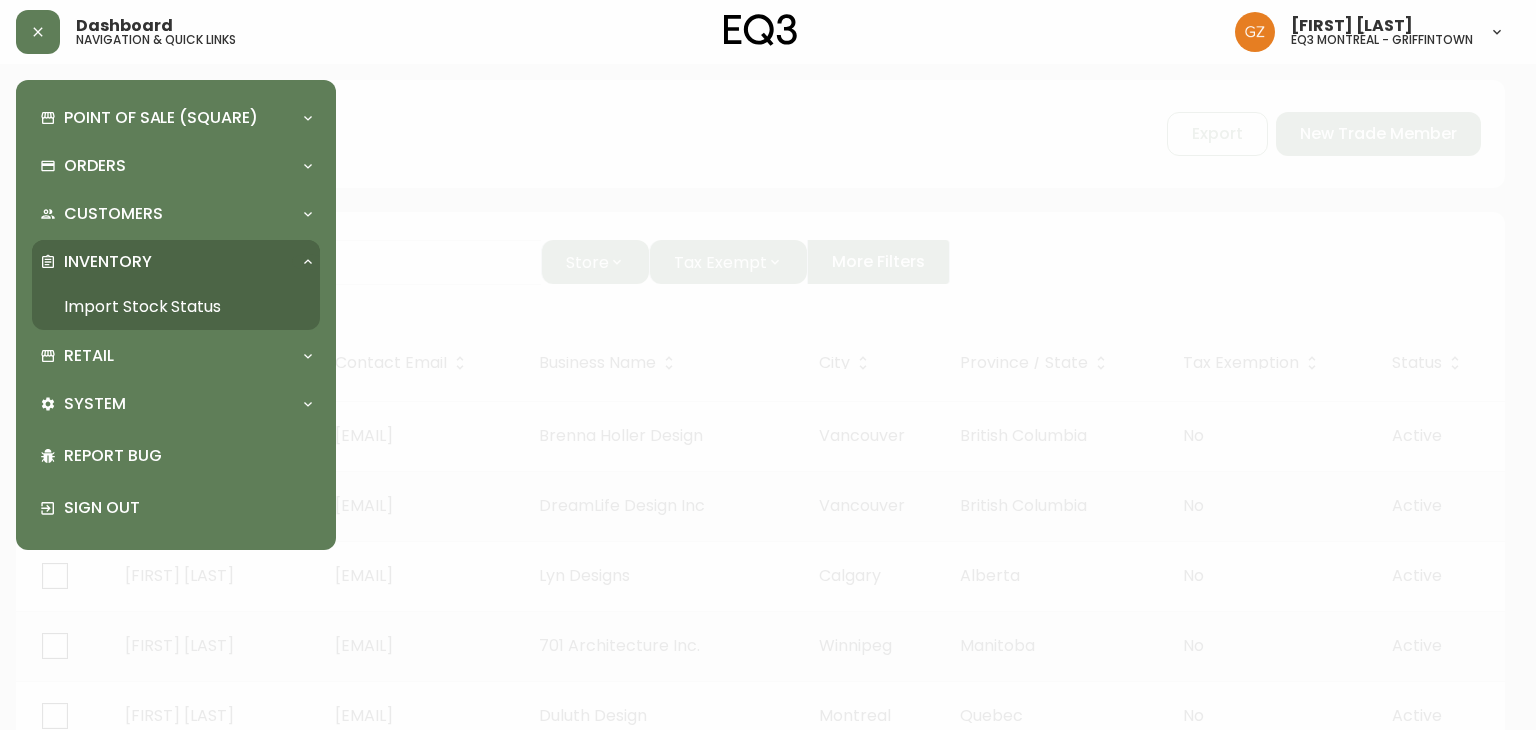 click on "Import Stock Status" at bounding box center (176, 307) 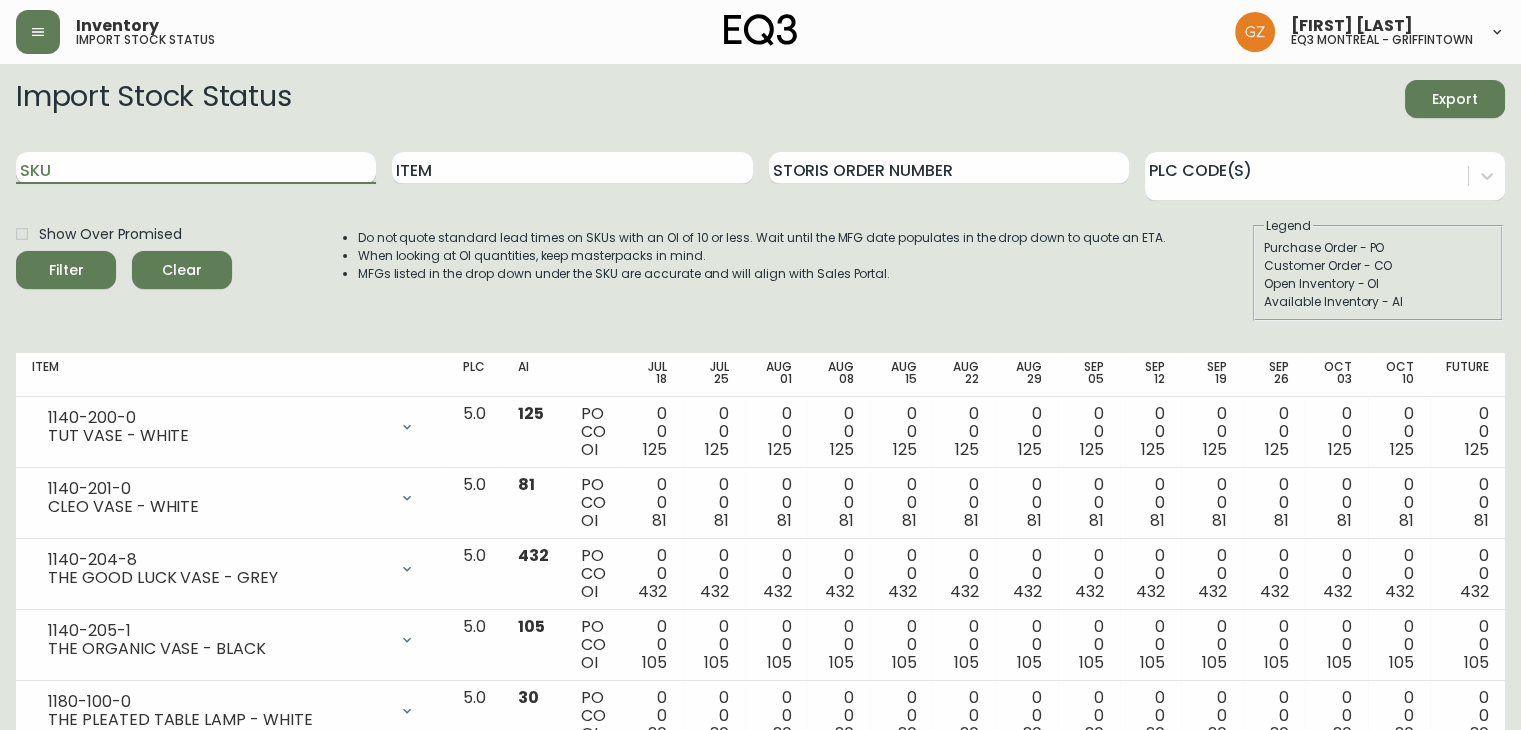 click on "SKU" at bounding box center [196, 168] 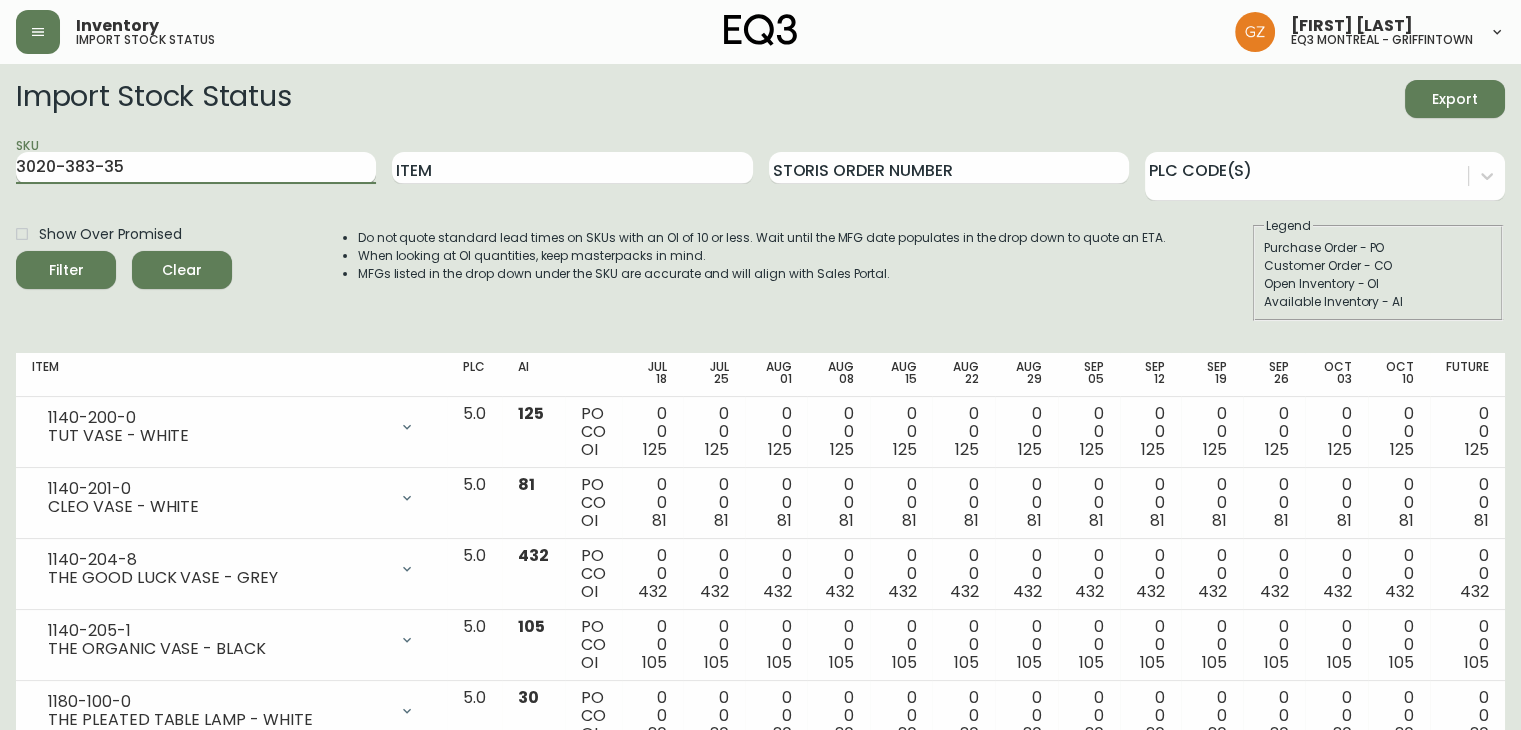 type on "3020-383-35" 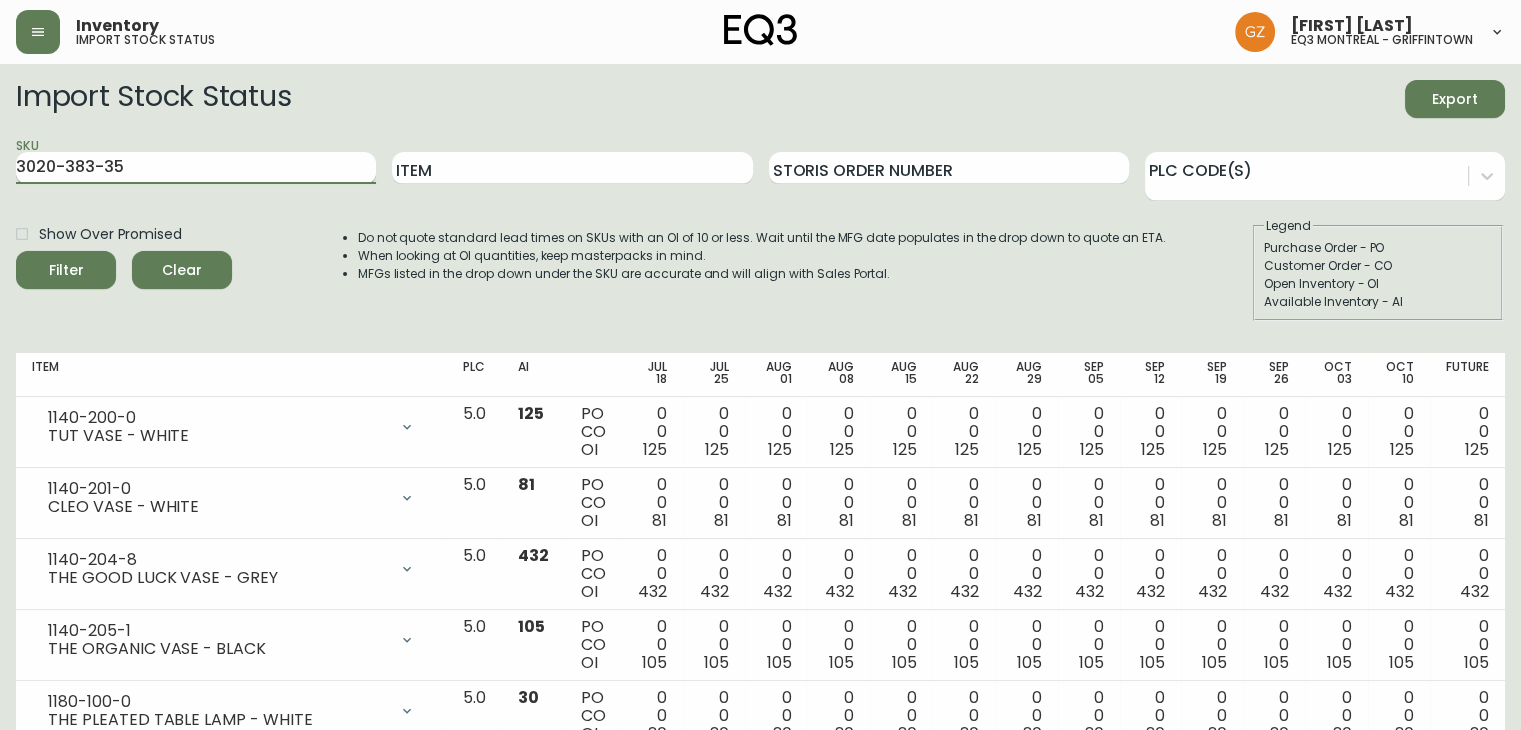 click on "Filter" at bounding box center (66, 270) 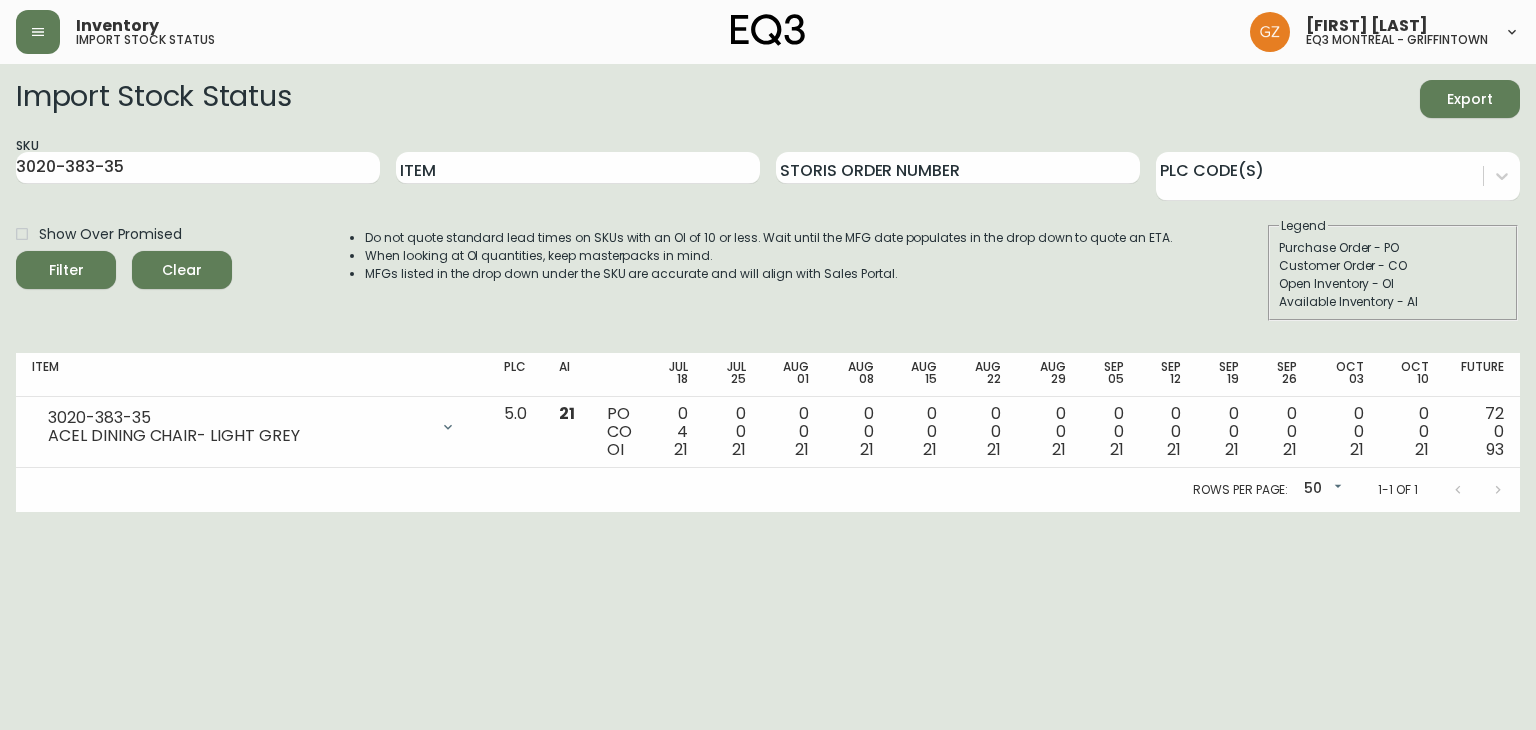 drag, startPoint x: 250, startPoint y: 141, endPoint x: 0, endPoint y: 167, distance: 251.34836 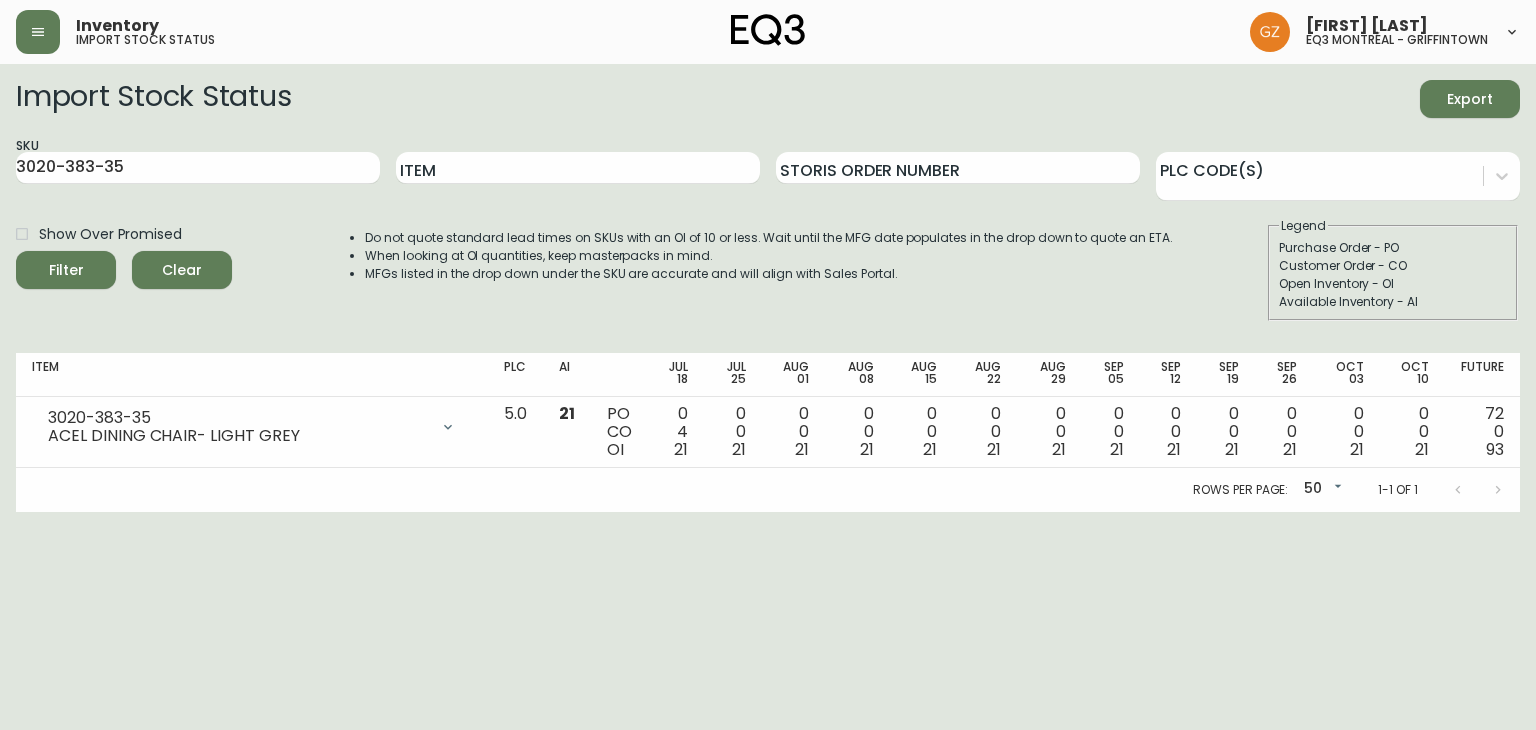 click on "Import Stock Status Export SKU [PHONE] Item Storis Order Number PLC Code(s) Show Over Promised Filter Clear Do not quote standard lead times on SKUs with an OI of 10 or less. Wait until the MFG date populates in the drop down to quote an ETA. When looking at OI quantities, keep masterpacks in mind. MFGs listed in the drop down under the SKU are accurate and will align with Sales Portal. Legend Purchase Order - PO Customer Order - CO Open Inventory - OI Available Inventory - AI Item PLC AI Jul 18 Jul 25 Aug 01 Aug 08 Aug 15 Aug 22 Aug 29 Sep 05 Sep 12 Sep 19 Sep 26 Oct 03 Oct 10 Future [PHONE] ACEL DINING CHAIR- LIGHT GREY Opening Balance 25 ( [MONTH] [DAY], [YEAR] ) Available Inventory 21 ( [MONTH] [DAY], [YEAR] ) Customer Order (8547510) 4 ( [MONTH] [DAY], [YEAR] ) Purchase Order (P019580) 72 ( Oct 24, 2025 ) 5.0 21 PO CO OI 0 4 21 0 0 21 0 0 21 0 0 21 0 0 21 0 0 21 0 0 21 0 0 21 0 0 21 0 0 21 0 0 21 72 0 93 Rows per page: 50 50 1-1 of 1" at bounding box center [768, 288] 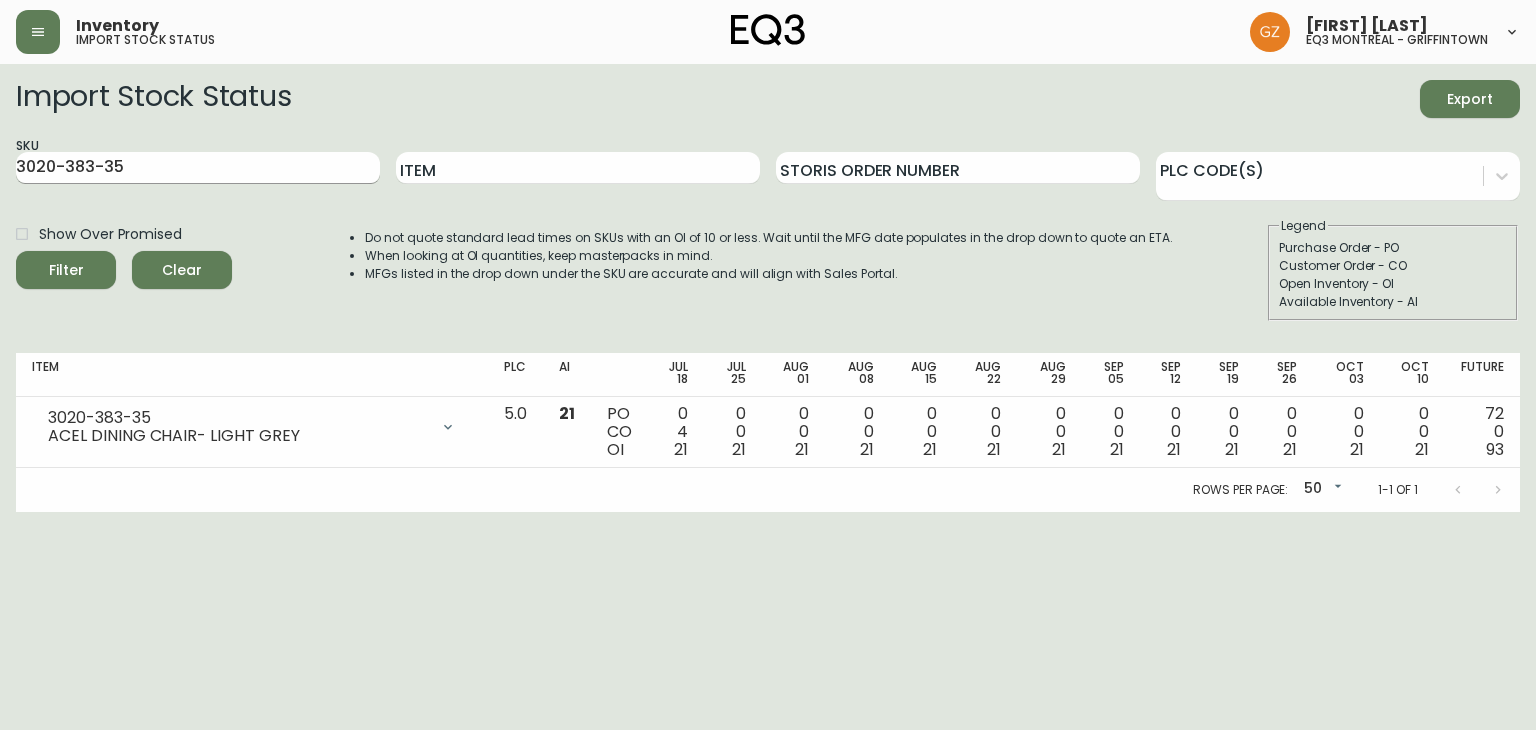 click on "3020-383-35" at bounding box center (198, 168) 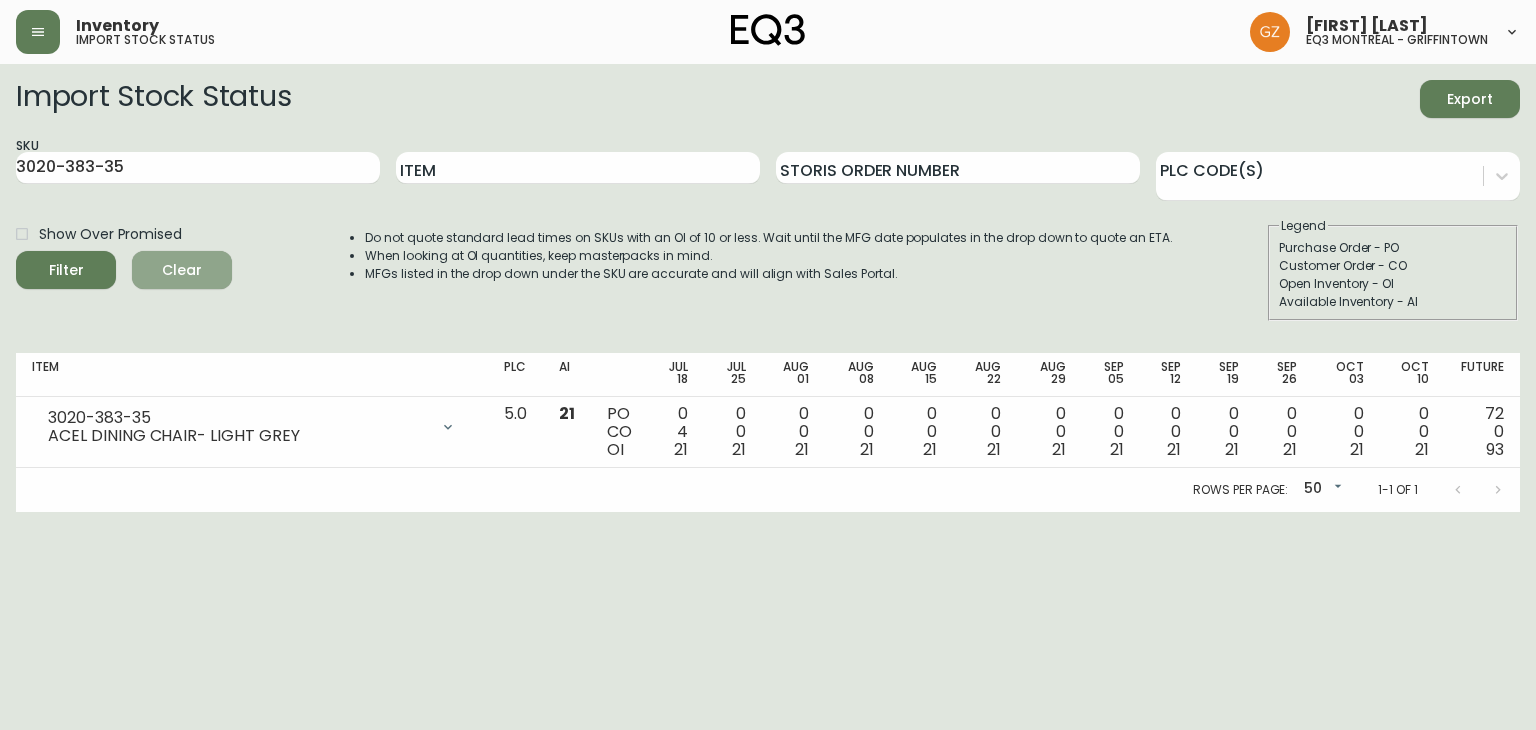 click on "Clear" at bounding box center (182, 270) 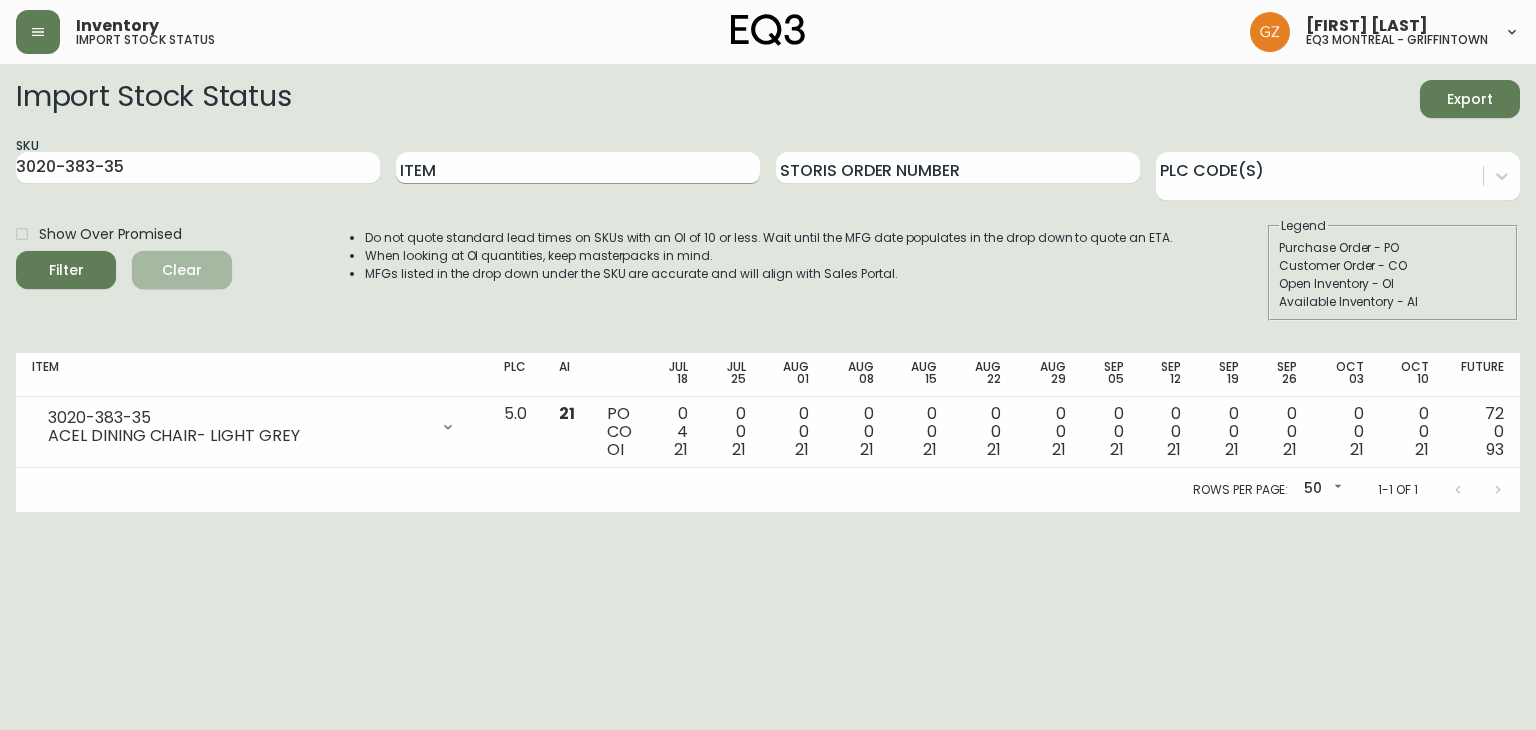 type 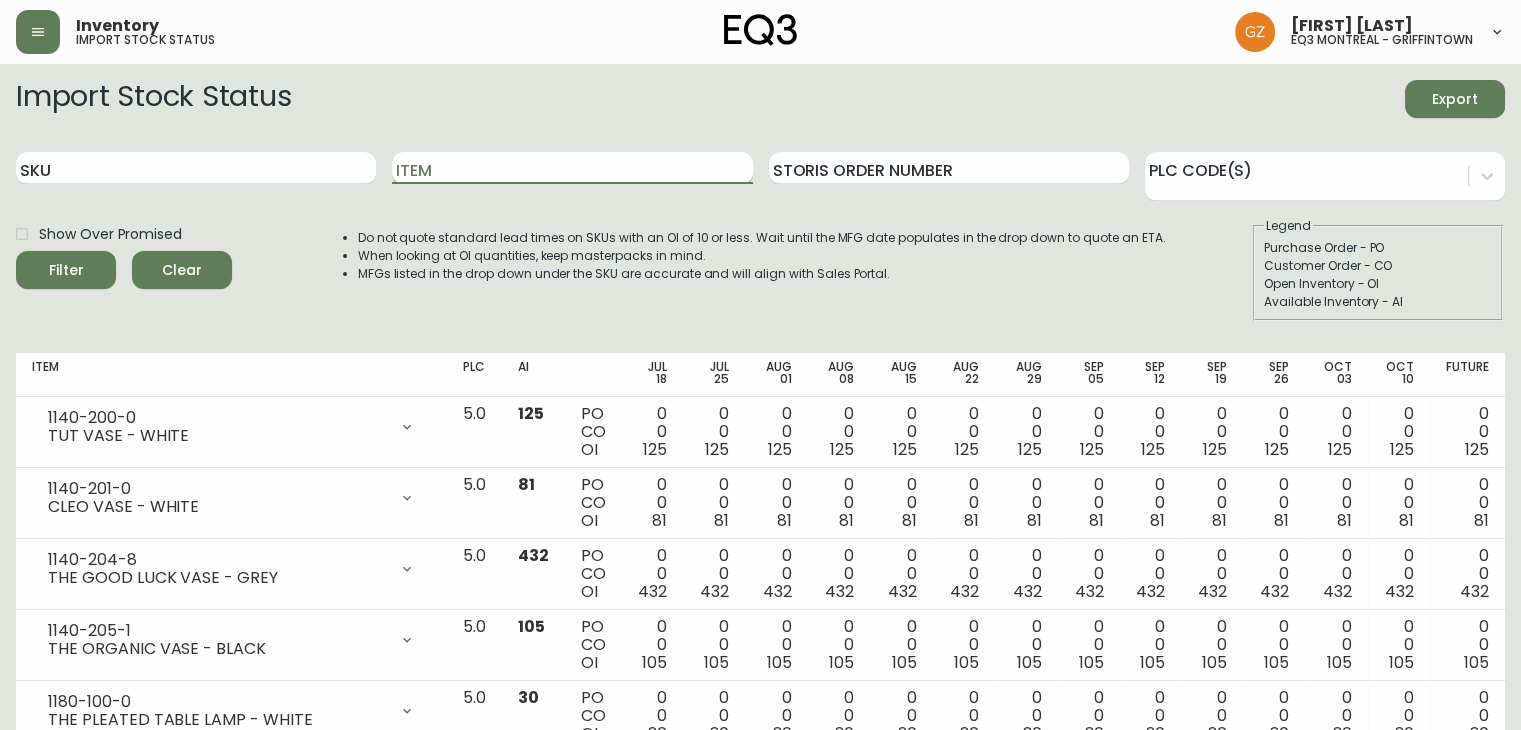 click on "Item" at bounding box center [572, 168] 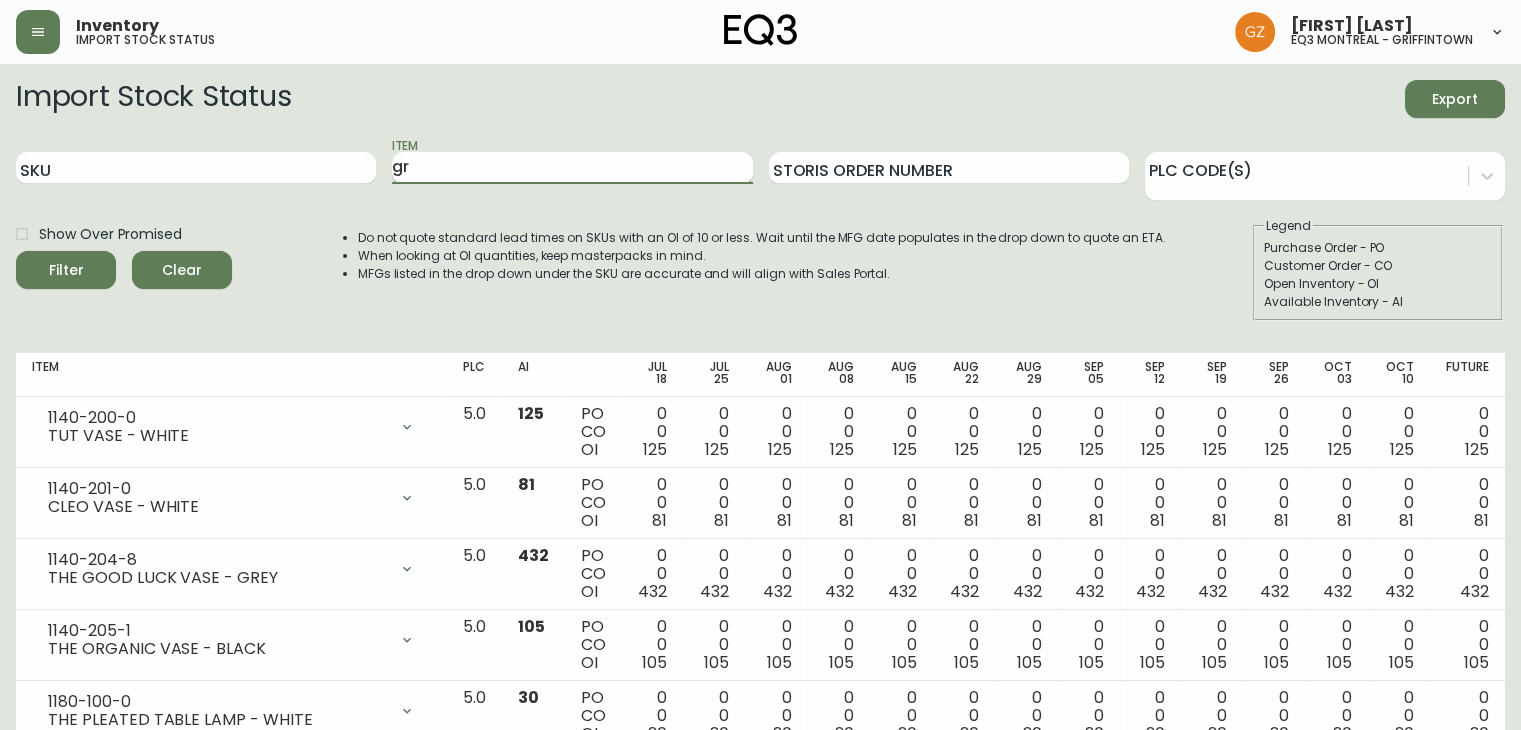 type on "g" 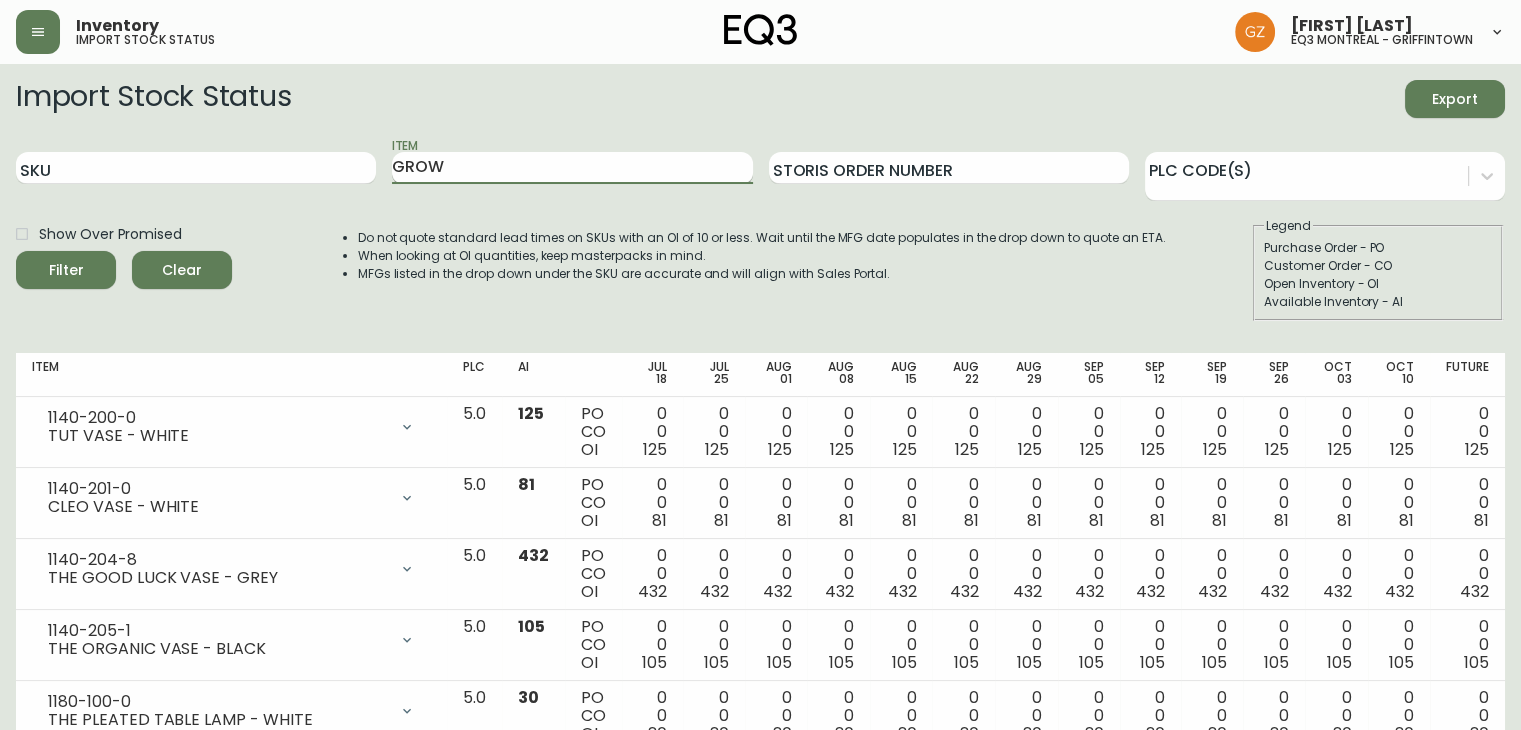 type on "GROW" 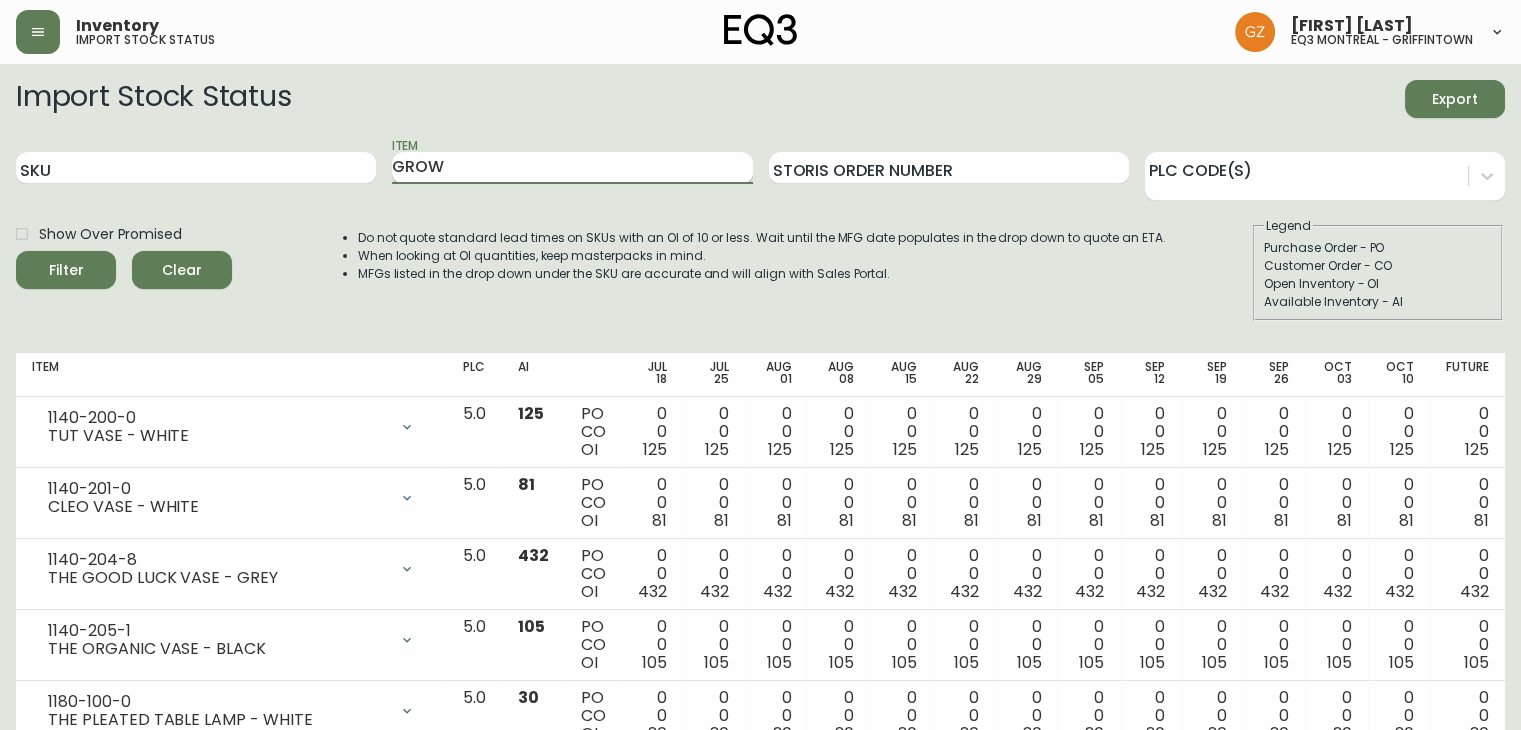 click on "Filter" at bounding box center [66, 270] 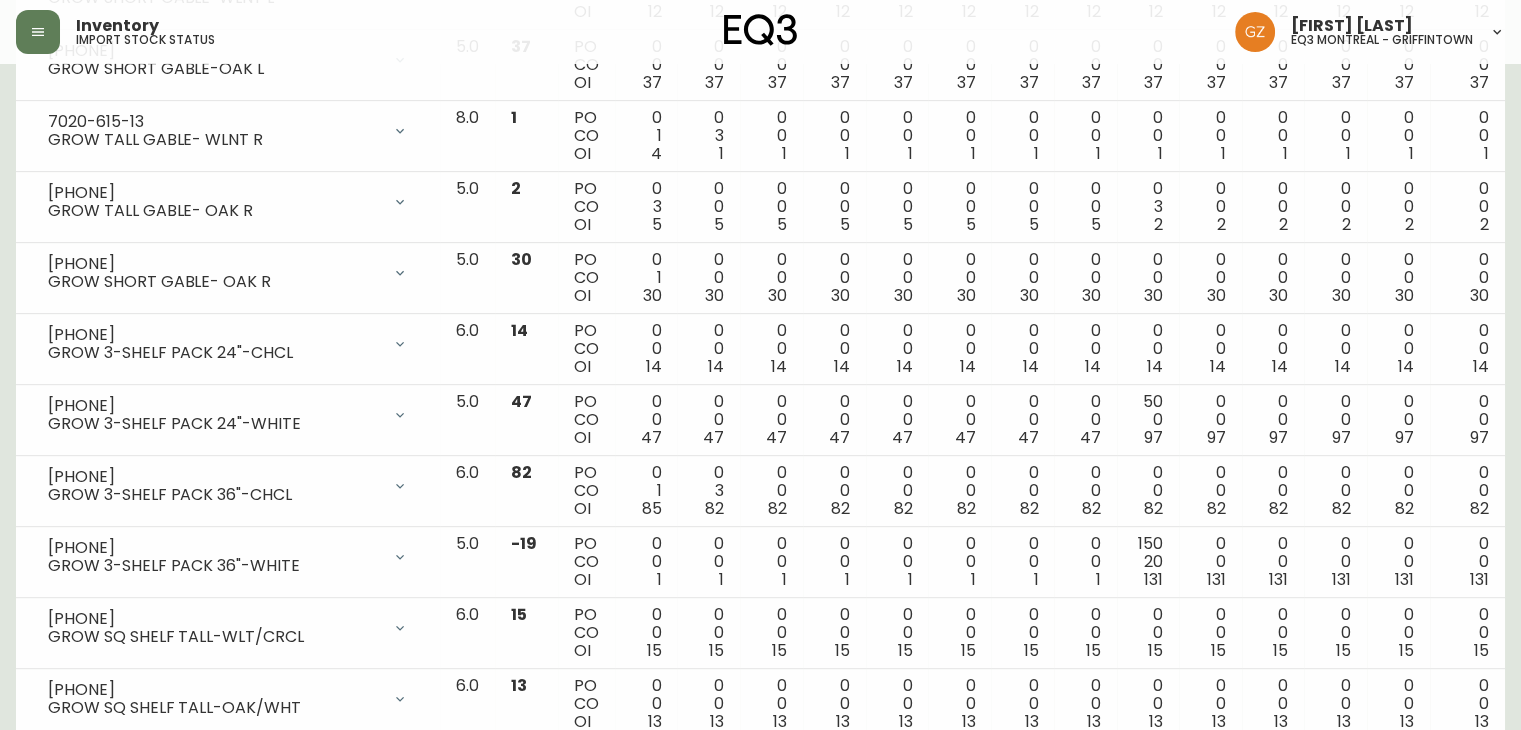 scroll, scrollTop: 914, scrollLeft: 0, axis: vertical 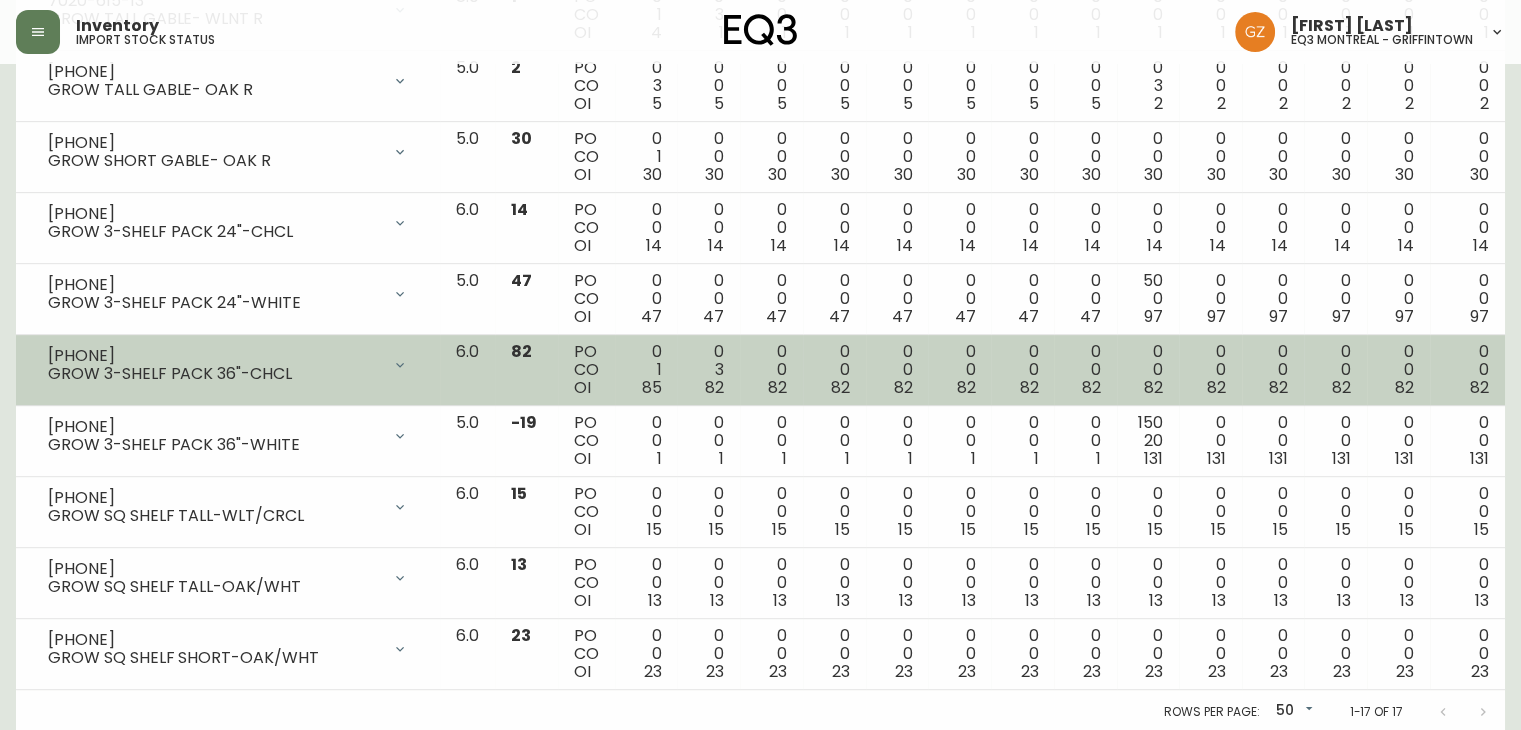 click on "GROW 3-SHELF PACK 36"-CHCL" at bounding box center [214, 374] 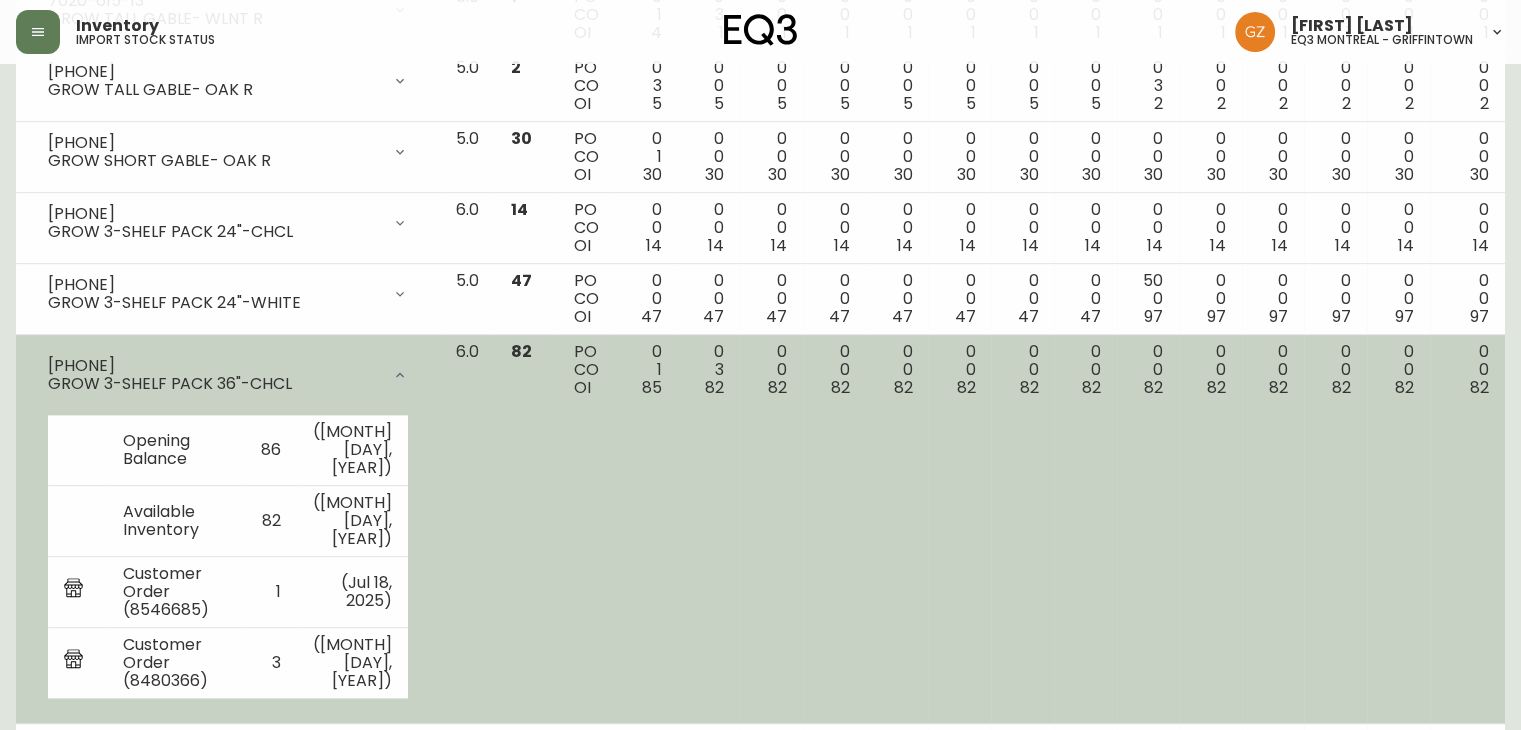 drag, startPoint x: 144, startPoint y: 353, endPoint x: 29, endPoint y: 357, distance: 115.06954 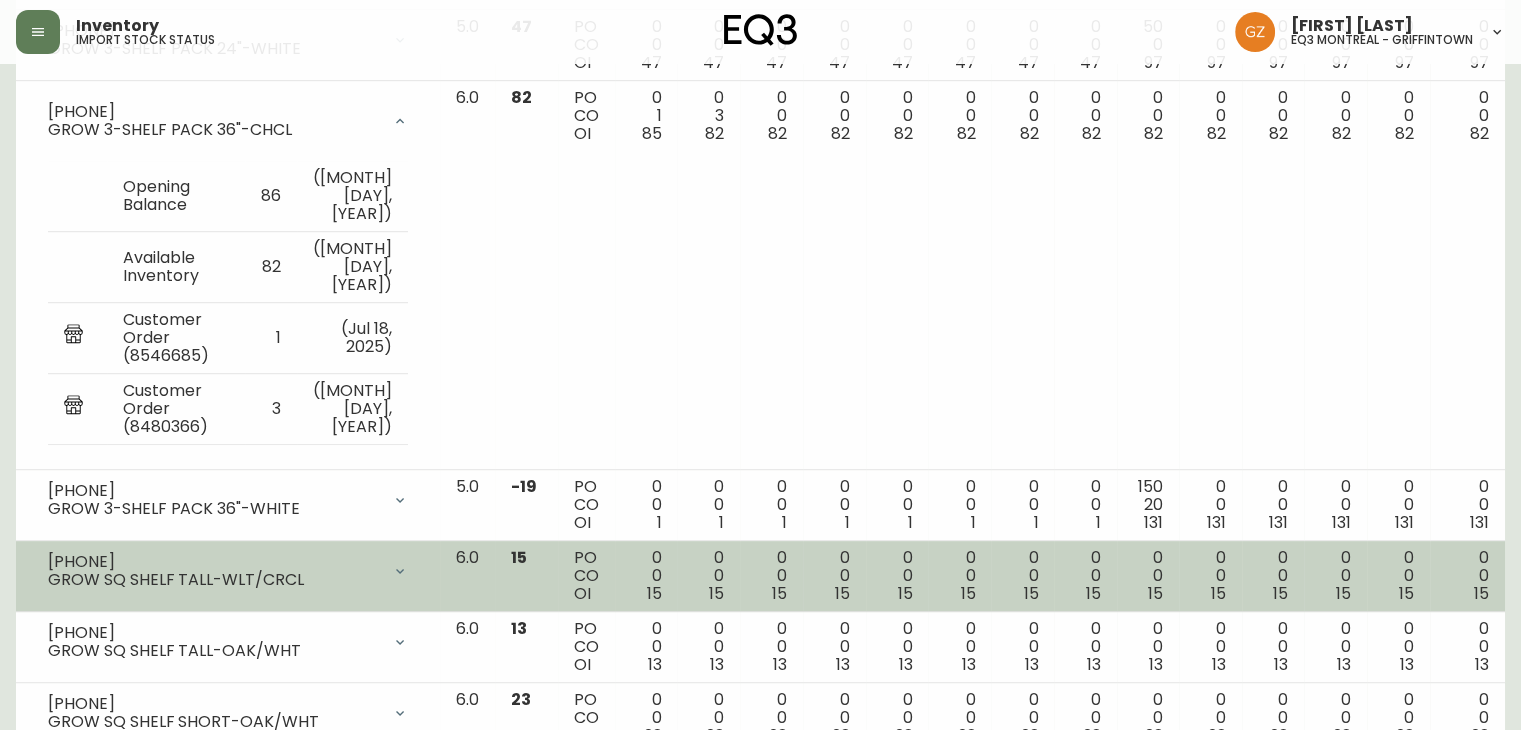 scroll, scrollTop: 1231, scrollLeft: 0, axis: vertical 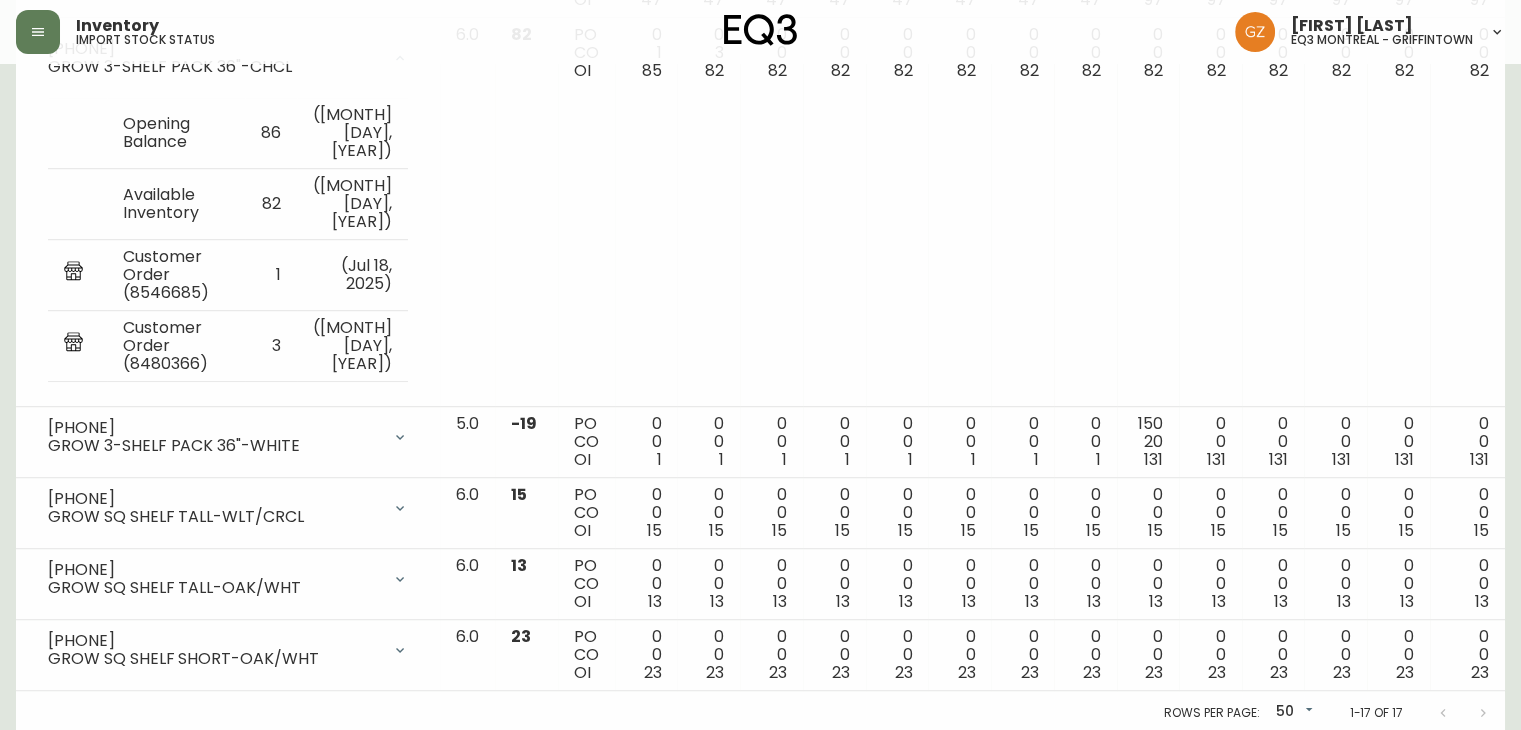 click at bounding box center (1463, 713) 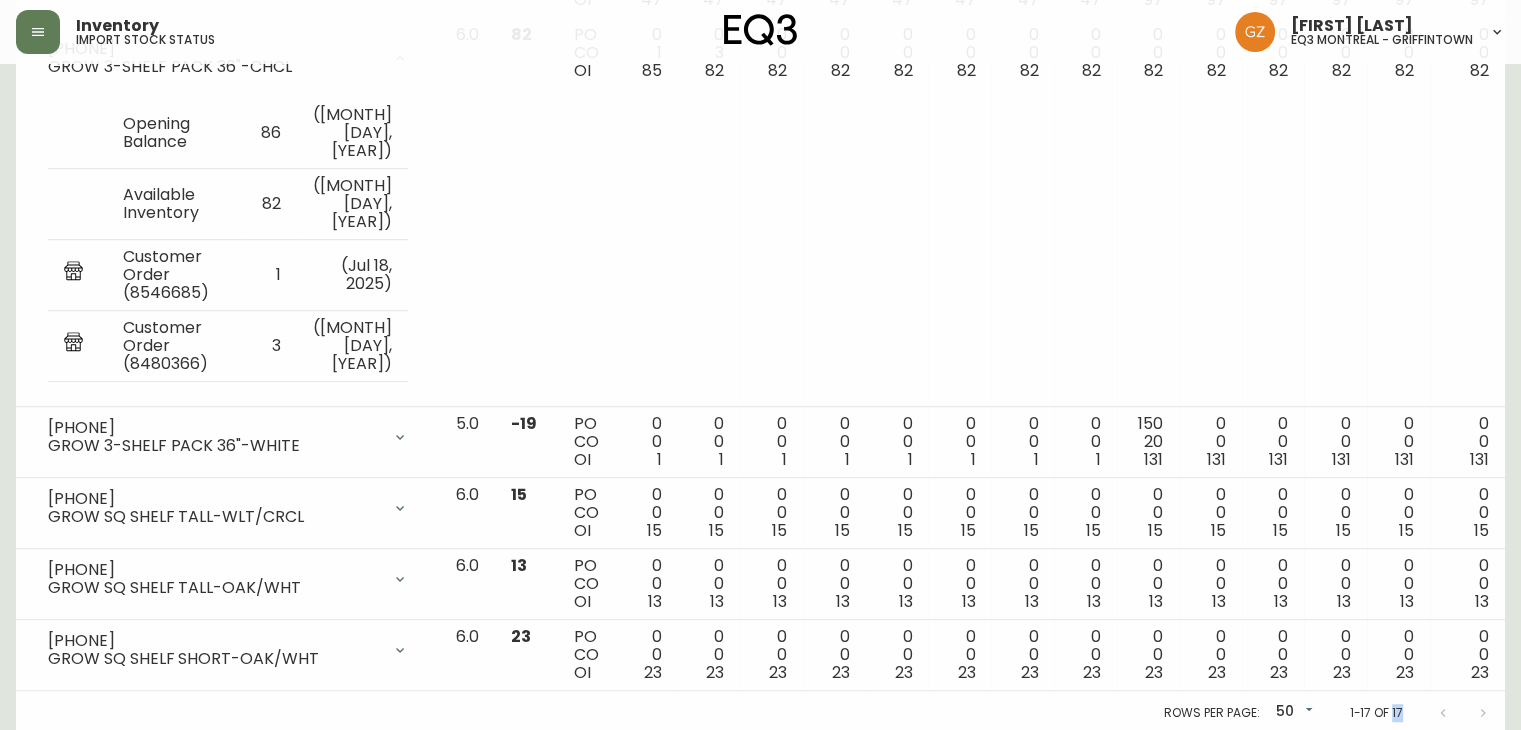 click at bounding box center [1463, 713] 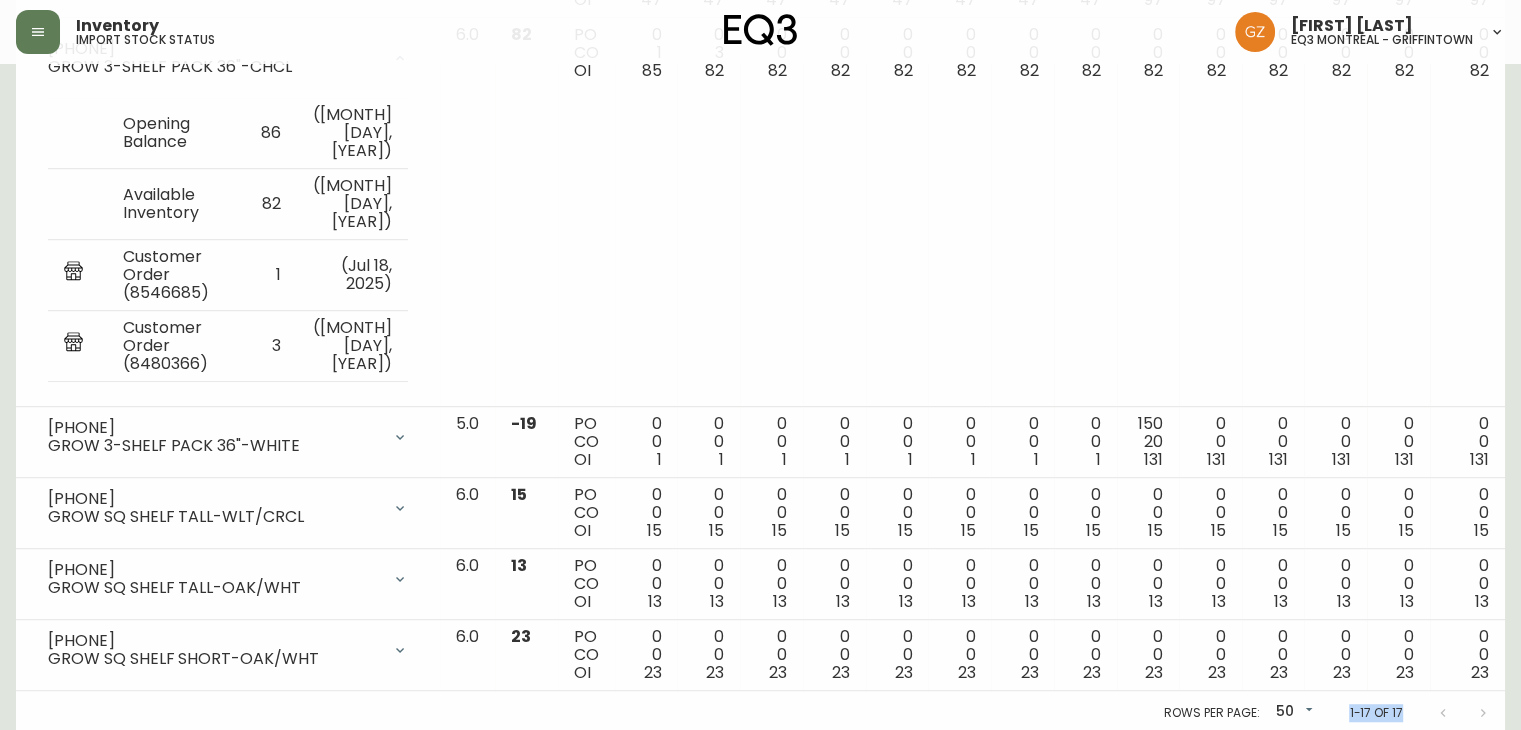 click at bounding box center (1463, 713) 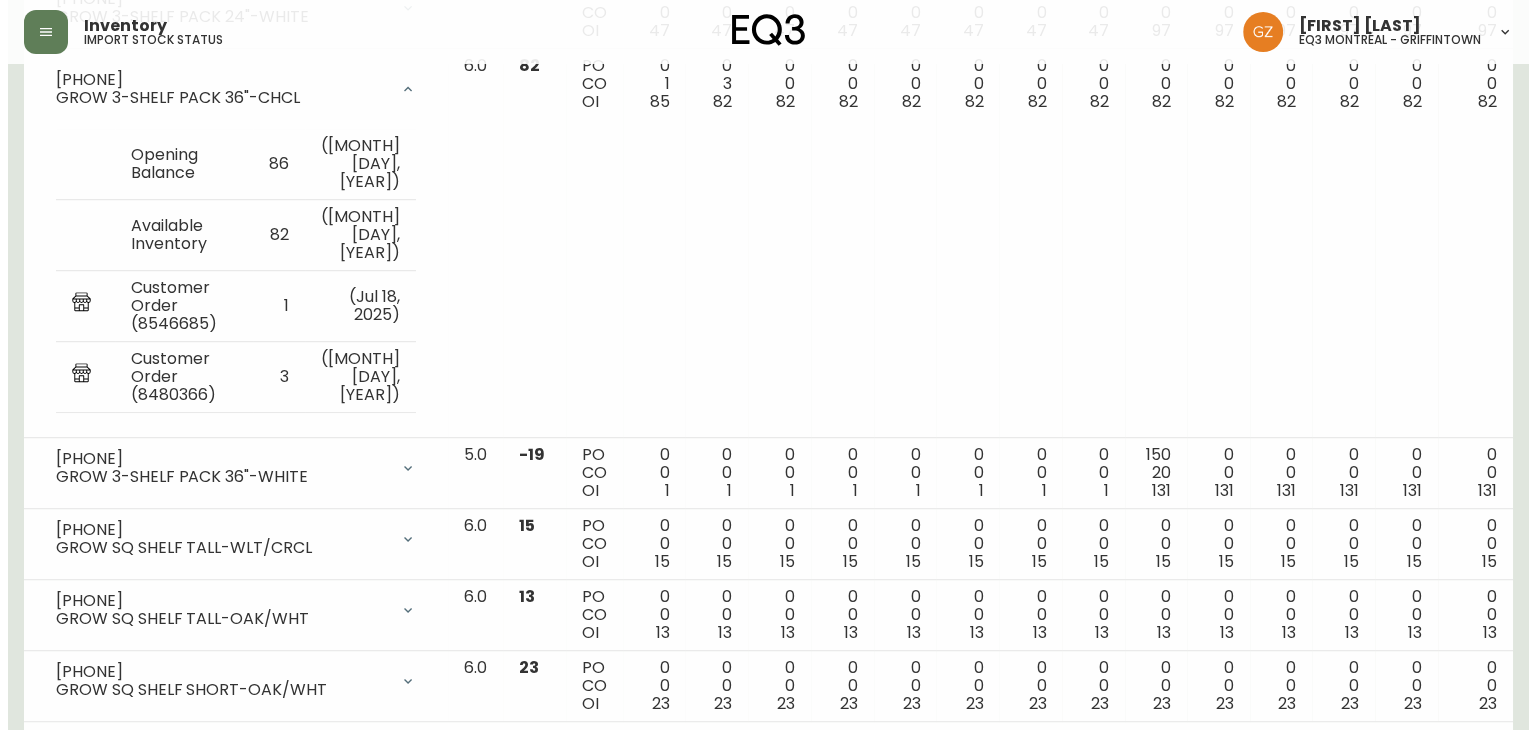 scroll, scrollTop: 1231, scrollLeft: 0, axis: vertical 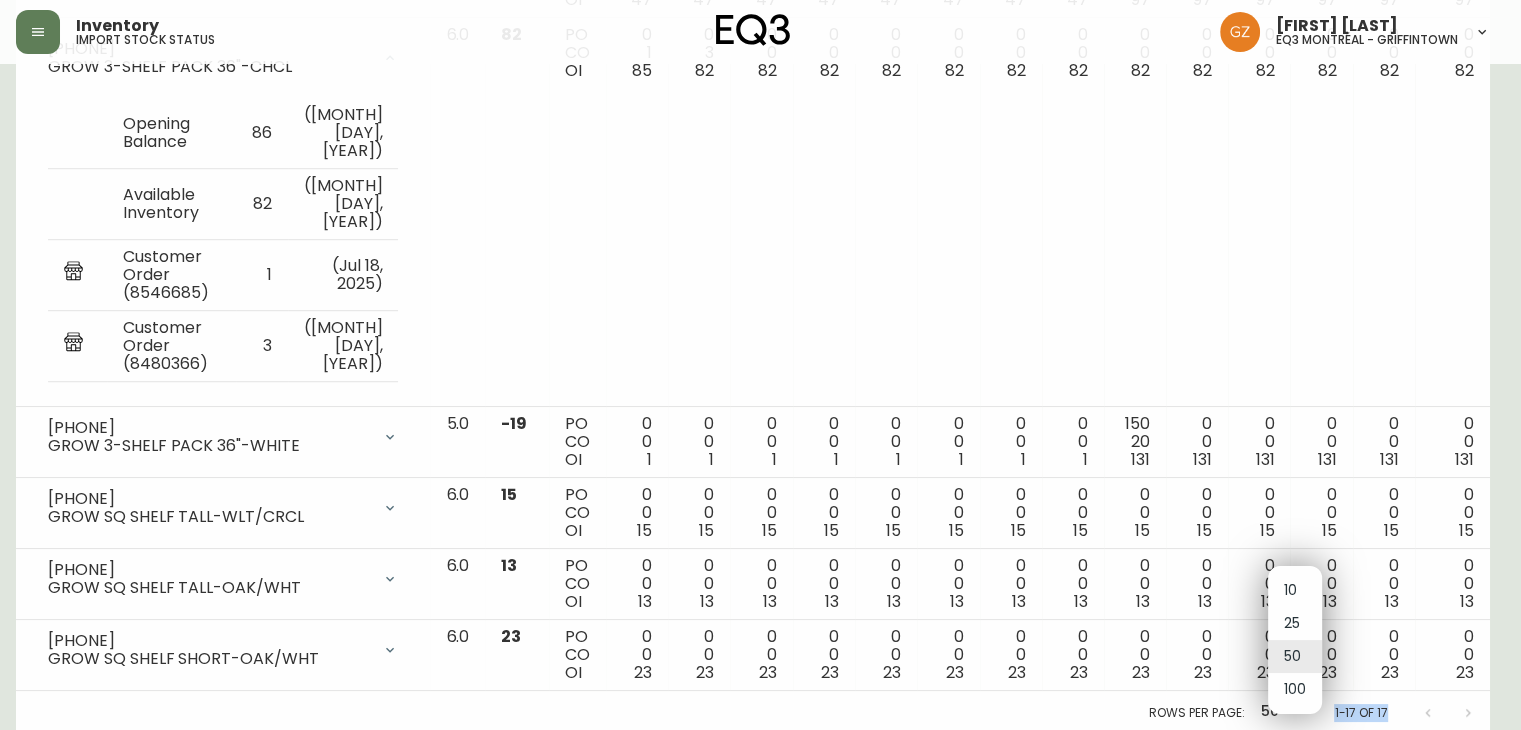 click on "Inventory import stock status [FIRST] [LAST] eq3 montréal - griffintown   Import Stock Status Export SKU Item GROW Storis Order Number PLC Code(s) Show Over Promised Filter Clear Do not quote standard lead times on SKUs with an OI of 10 or less. Wait until the MFG date populates in the drop down to quote an ETA. When looking at OI quantities, keep masterpacks in mind. MFGs listed in the drop down under the SKU are accurate and will align with Sales Portal. Legend Purchase Order - PO Customer Order - CO Open Inventory - OI Available Inventory - AI Item PLC AI Jul 18 Jul 25 Aug 01 Aug 08 Aug 15 Aug 22 Aug 29 Sep 05 Sep 12 Sep 19 Sep 26 Oct 03 Oct 10 Future [PHONE] GROWLER VASE - DARK GREY Opening Balance 340 ( [MONTH] [DAY], [YEAR] ) Available Inventory 340 ( [MONTH] [DAY], [YEAR] ) 5.0 340 PO CO OI 0 0 340 0 0 340 0 0 340 0 0 340 0 0 340 0 0 340 0 0 340 0 0 340 0 0 340 0 0 340 0 0 340 0 0 340 3140-339-70 GROWLER VASE - LIGHT GREY Opening Balance 96 ( [MONTH] [DAY], [YEAR] ) Available Inventory 96 ( ) 0" at bounding box center [760, -248] 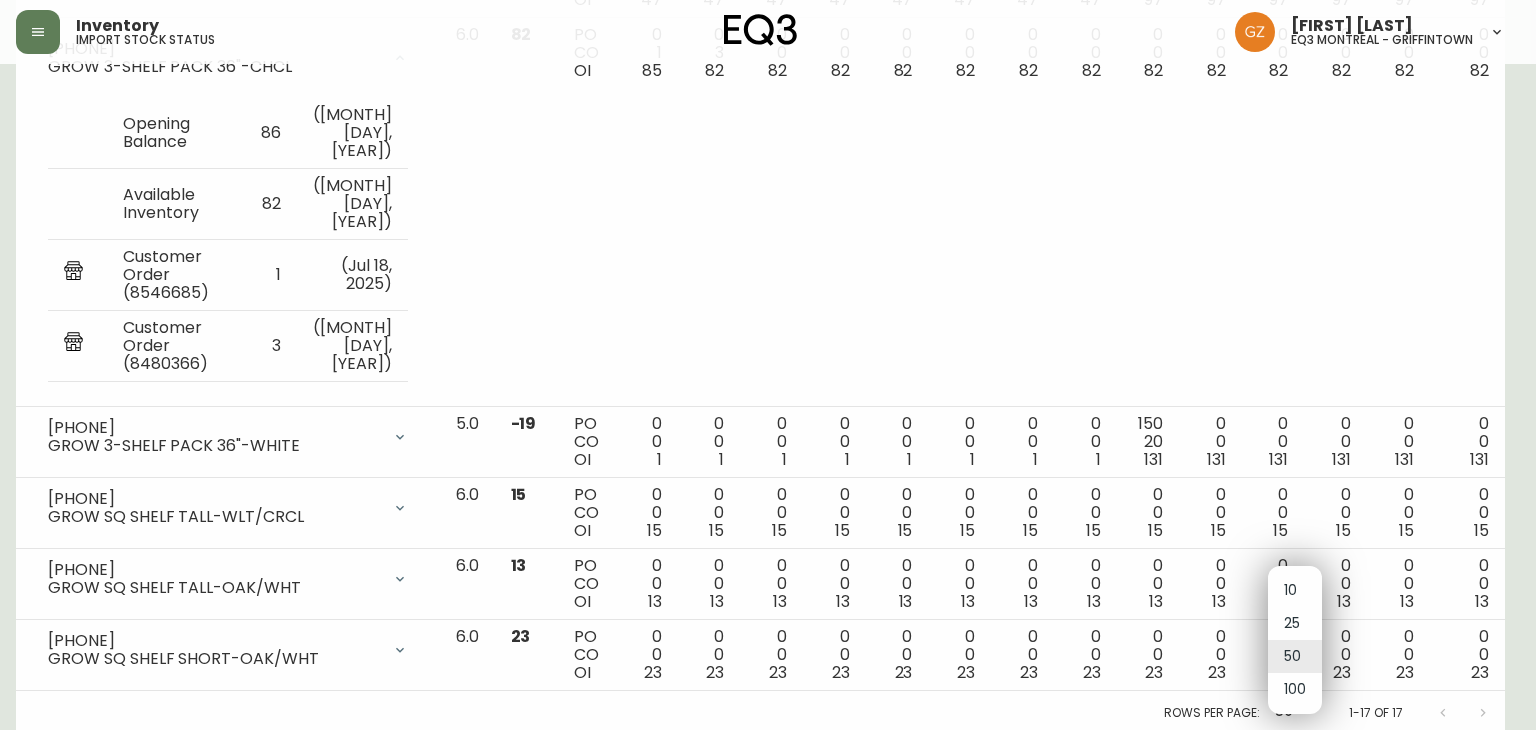 click at bounding box center [768, 365] 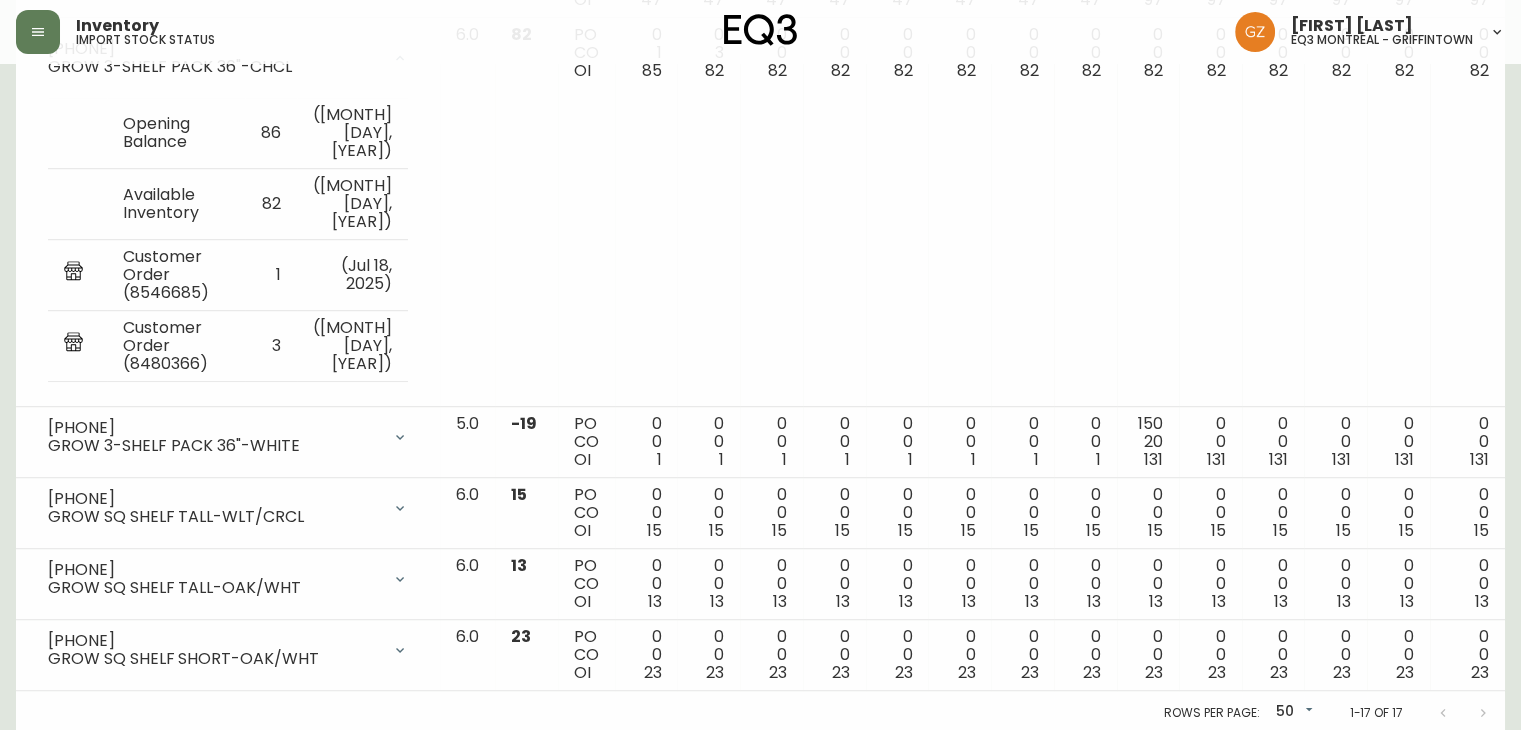 click on "1-17 of 17" at bounding box center (1376, 713) 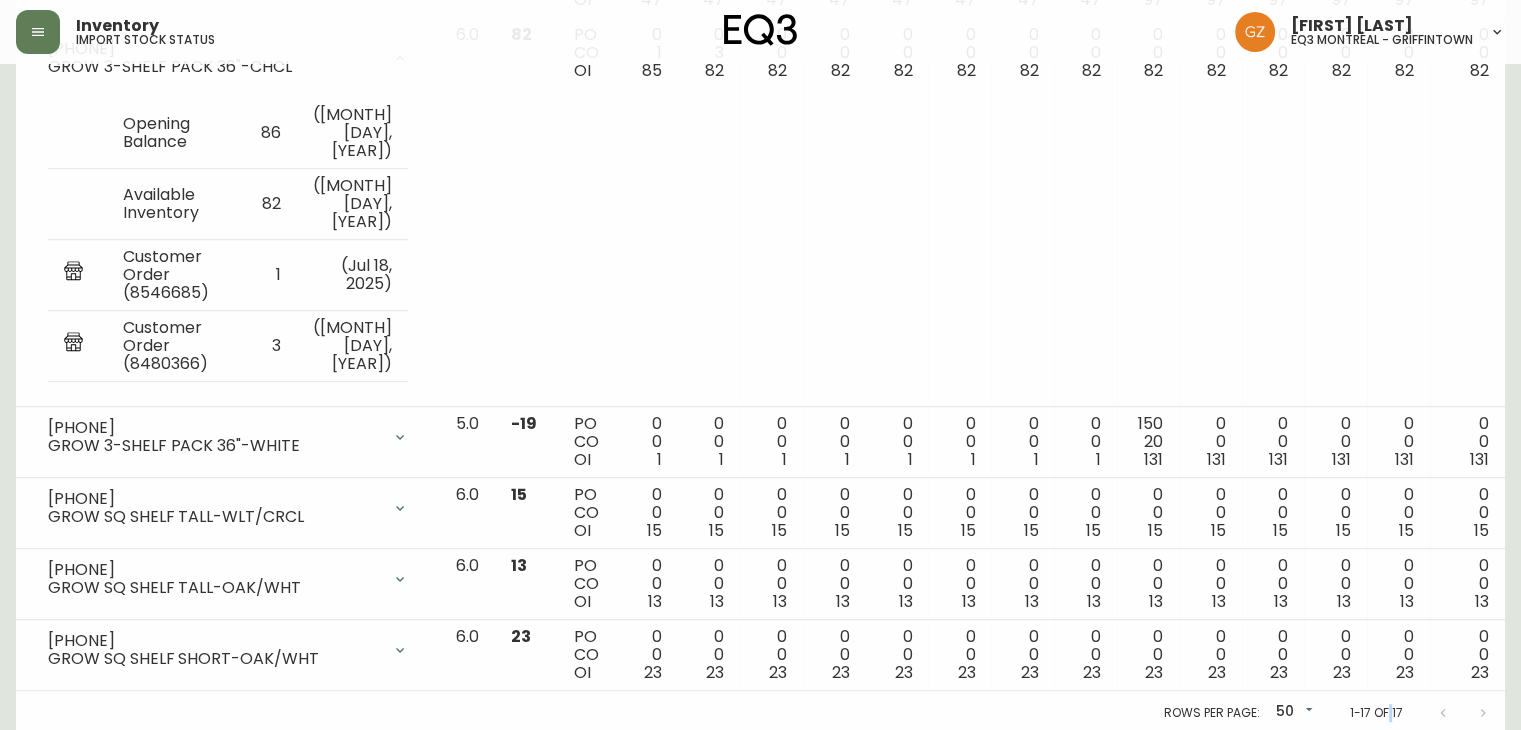 click on "1-17 of 17" at bounding box center (1376, 713) 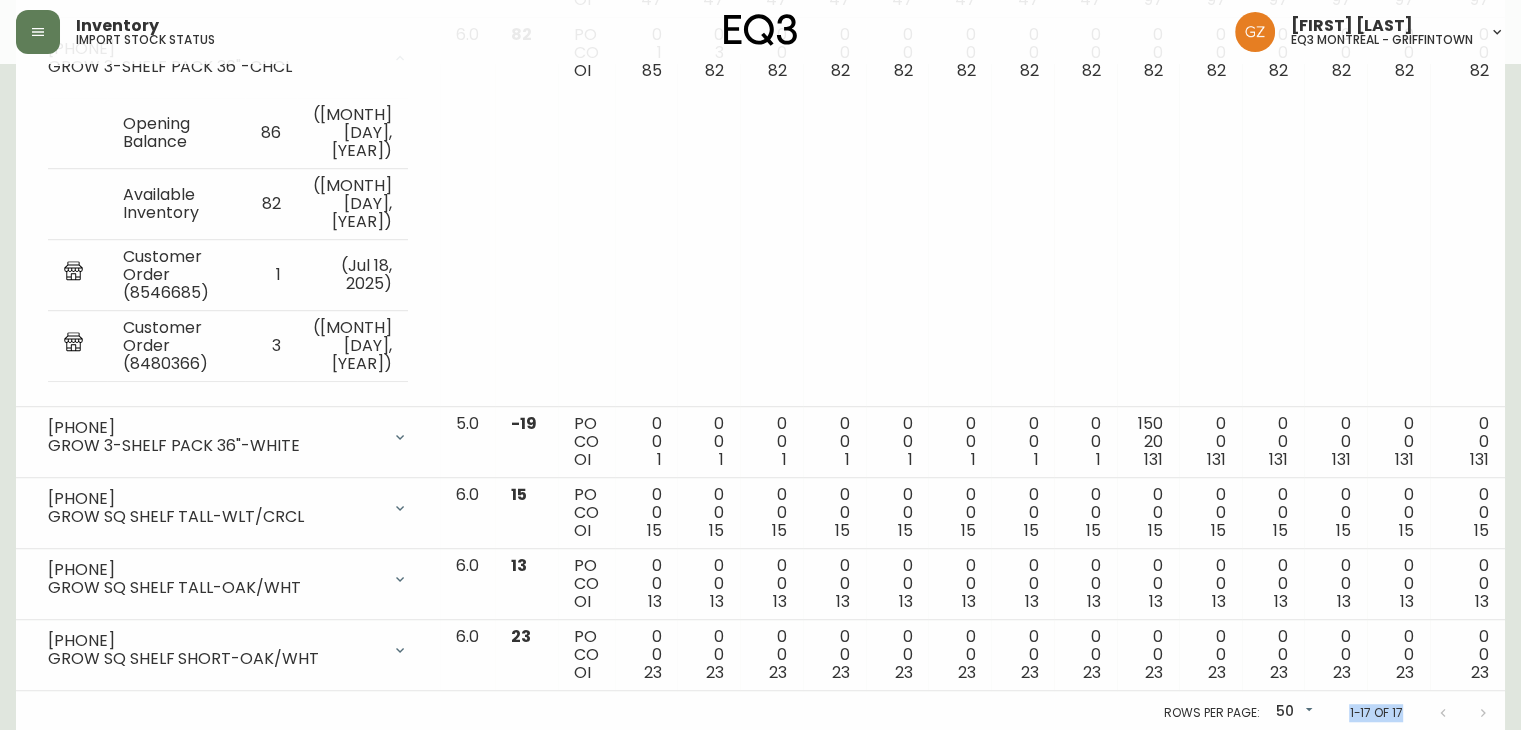 click on "1-17 of 17" at bounding box center [1376, 713] 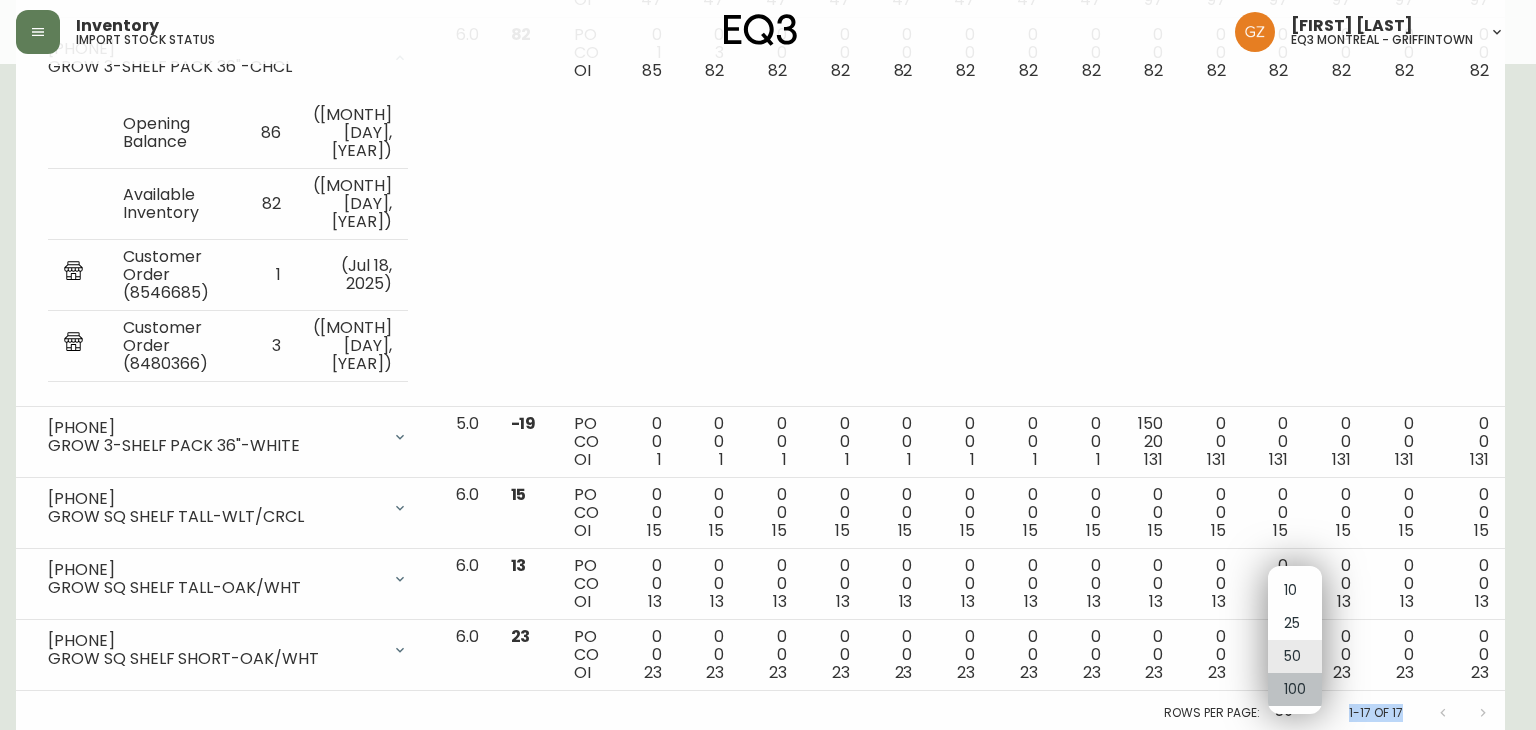 click on "100" at bounding box center [1295, 689] 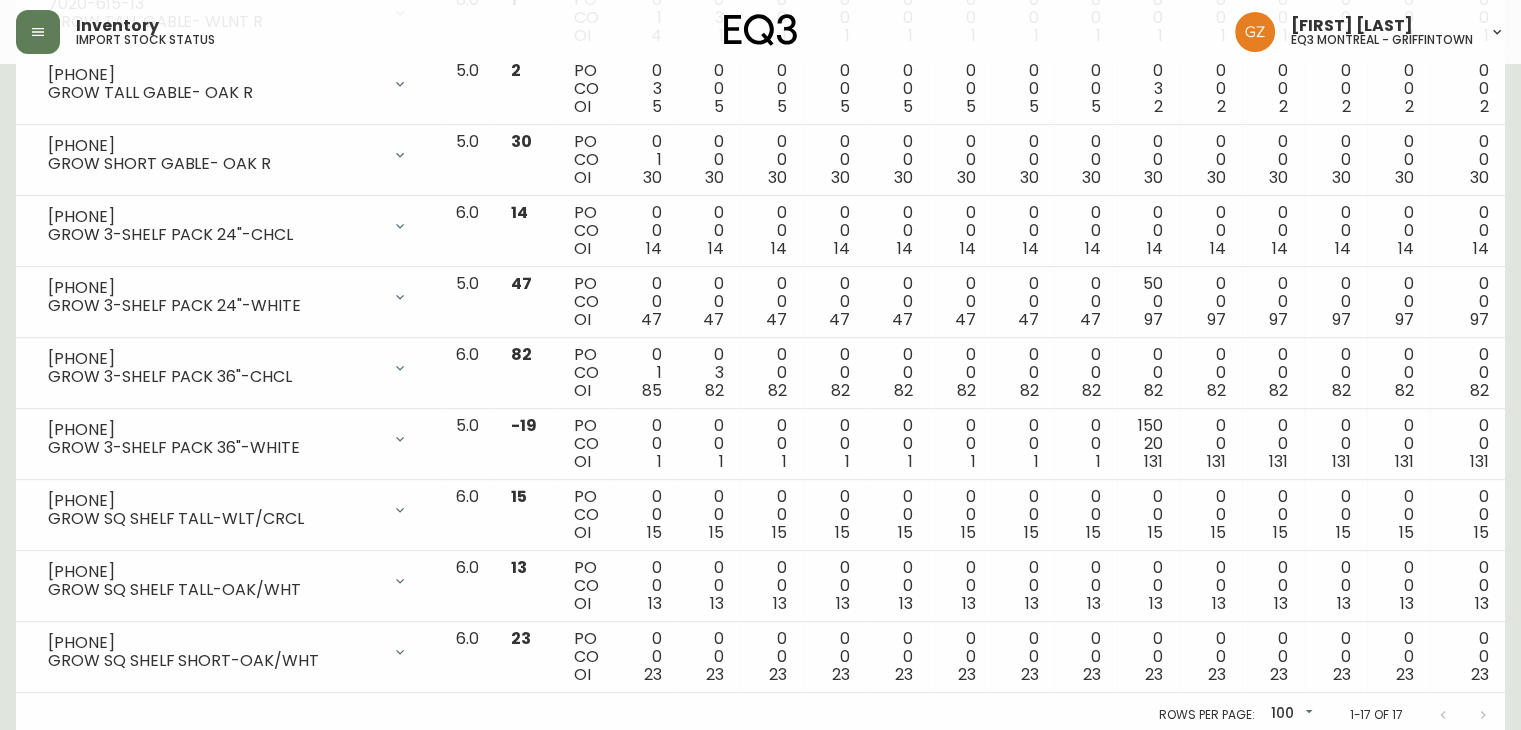 scroll, scrollTop: 914, scrollLeft: 0, axis: vertical 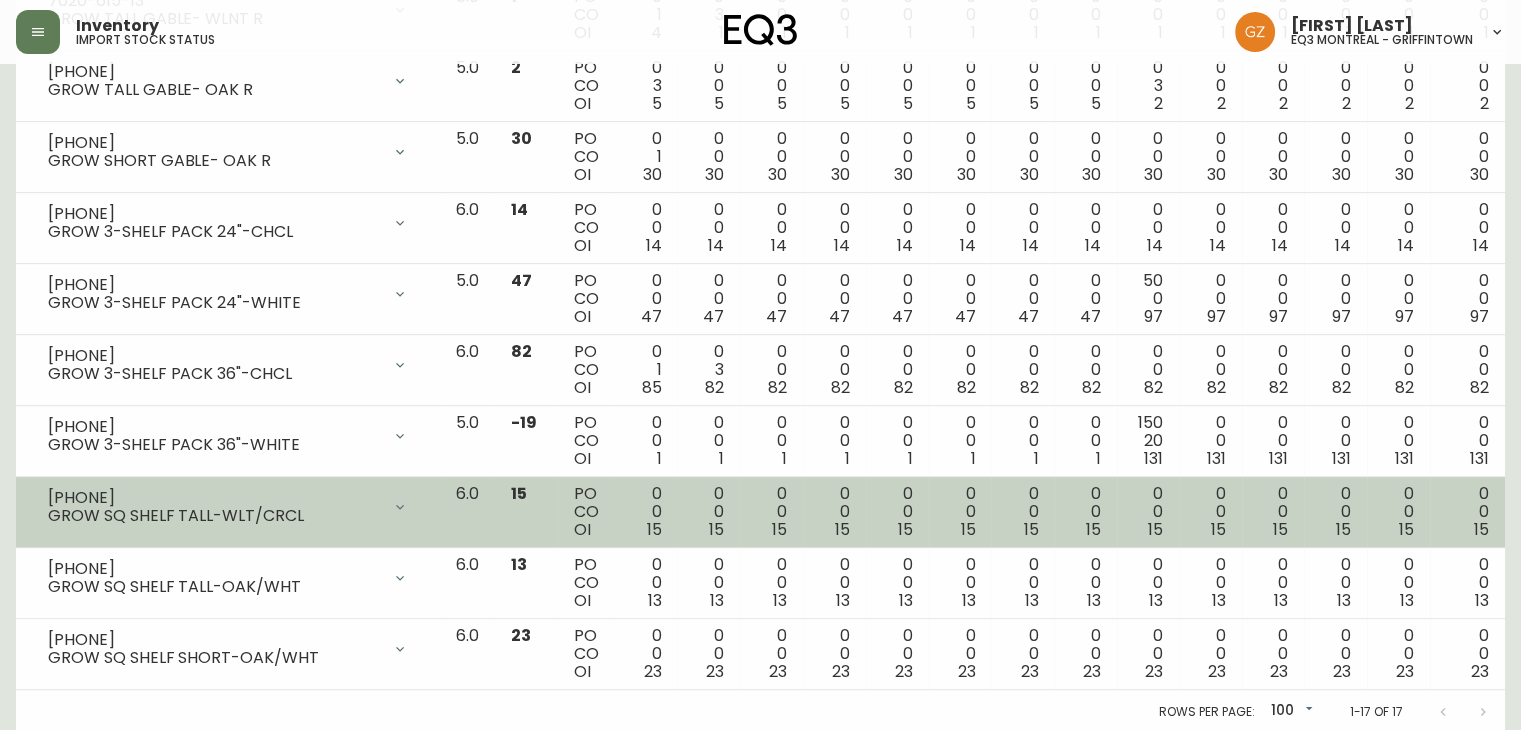click on "GROW SQ SHELF TALL-WLT/CRCL" at bounding box center (214, 516) 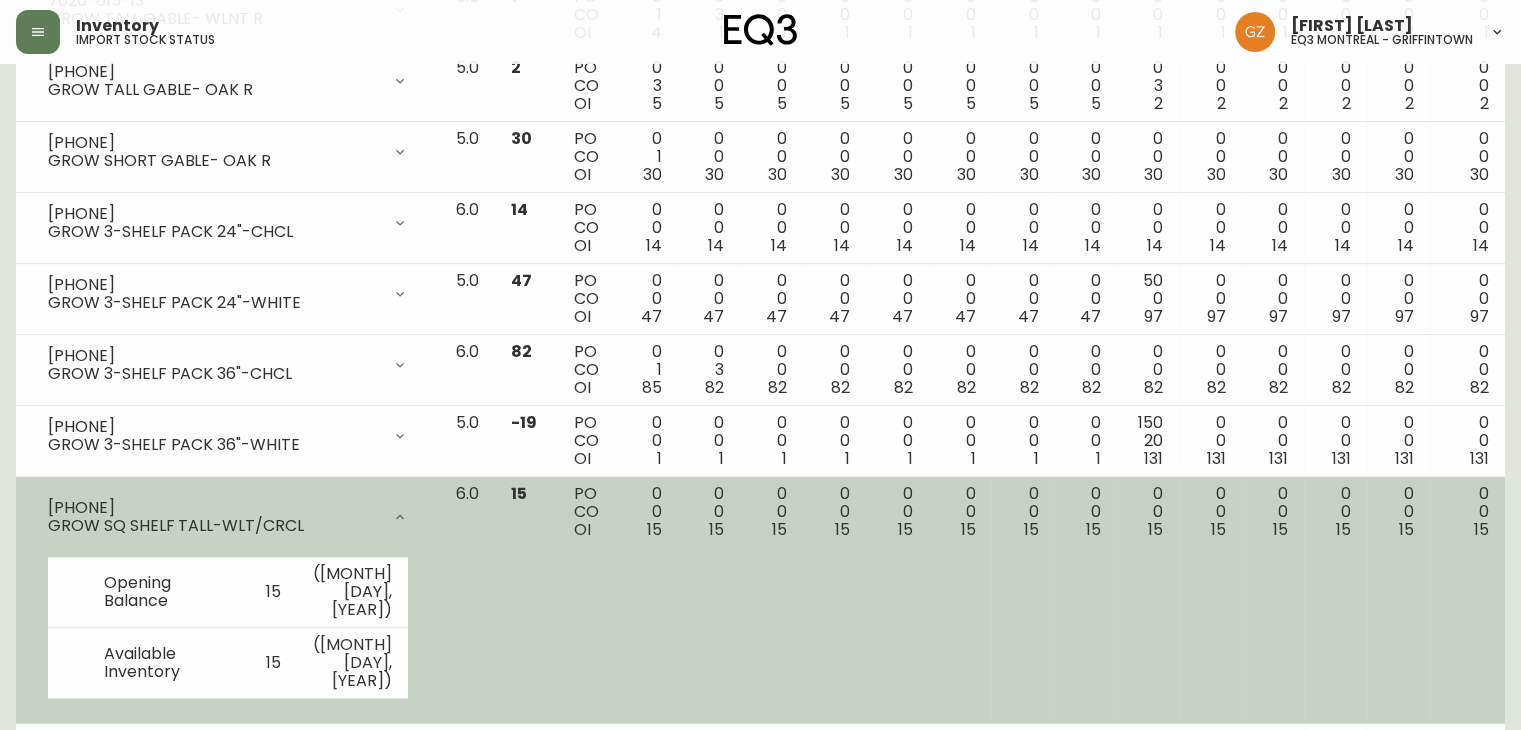 drag, startPoint x: 46, startPoint y: 491, endPoint x: 136, endPoint y: 498, distance: 90.27181 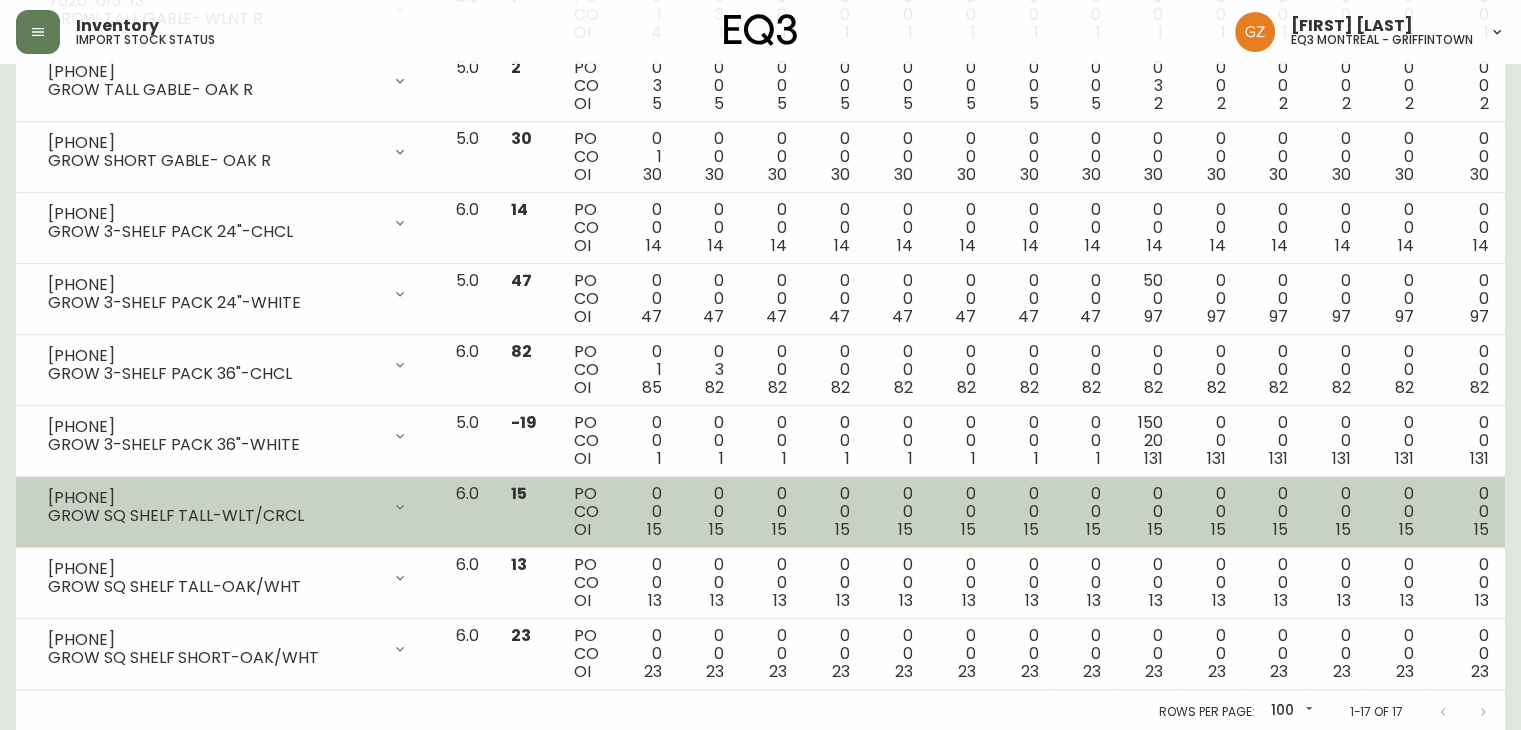 click on "[PHONE]" at bounding box center (214, 498) 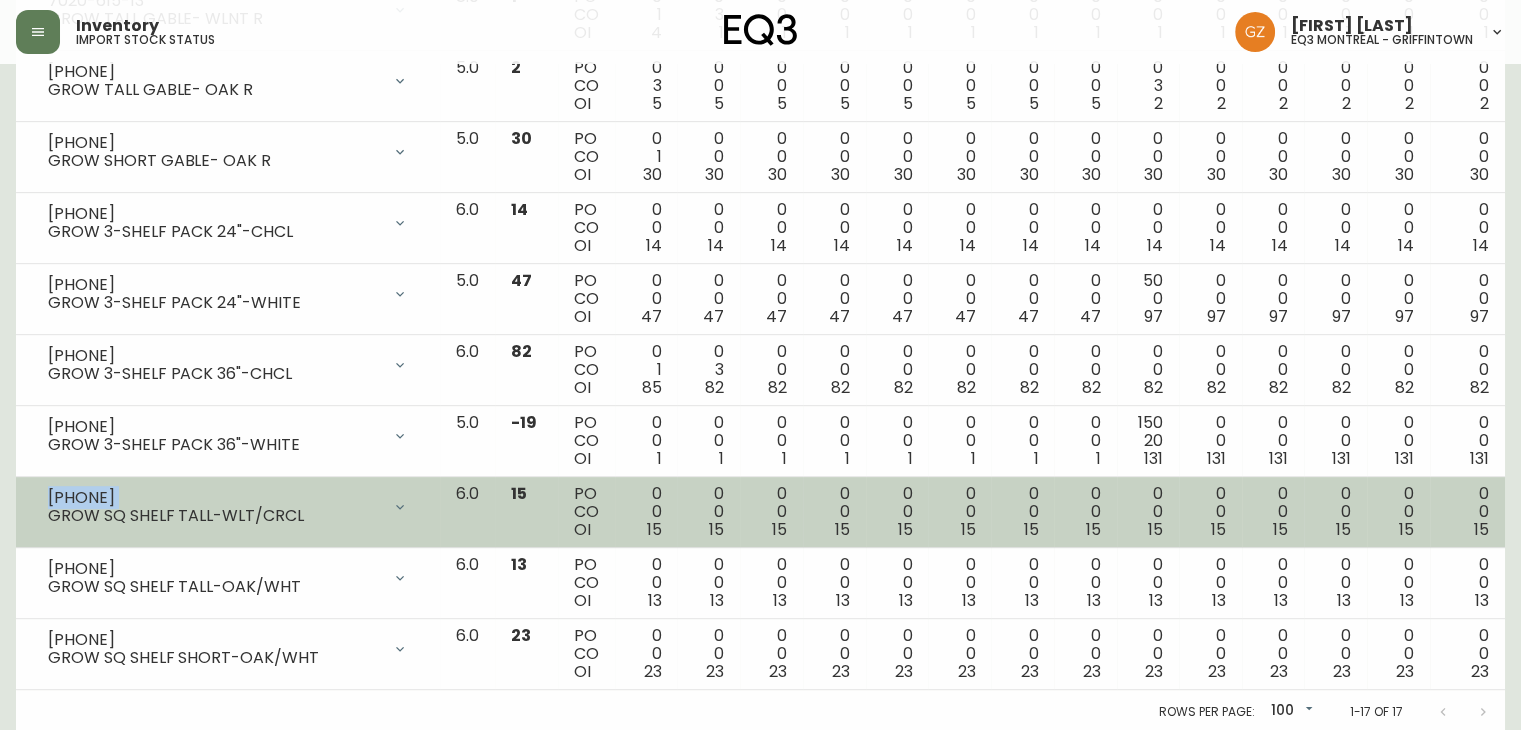 click on "[PHONE]" at bounding box center [214, 498] 